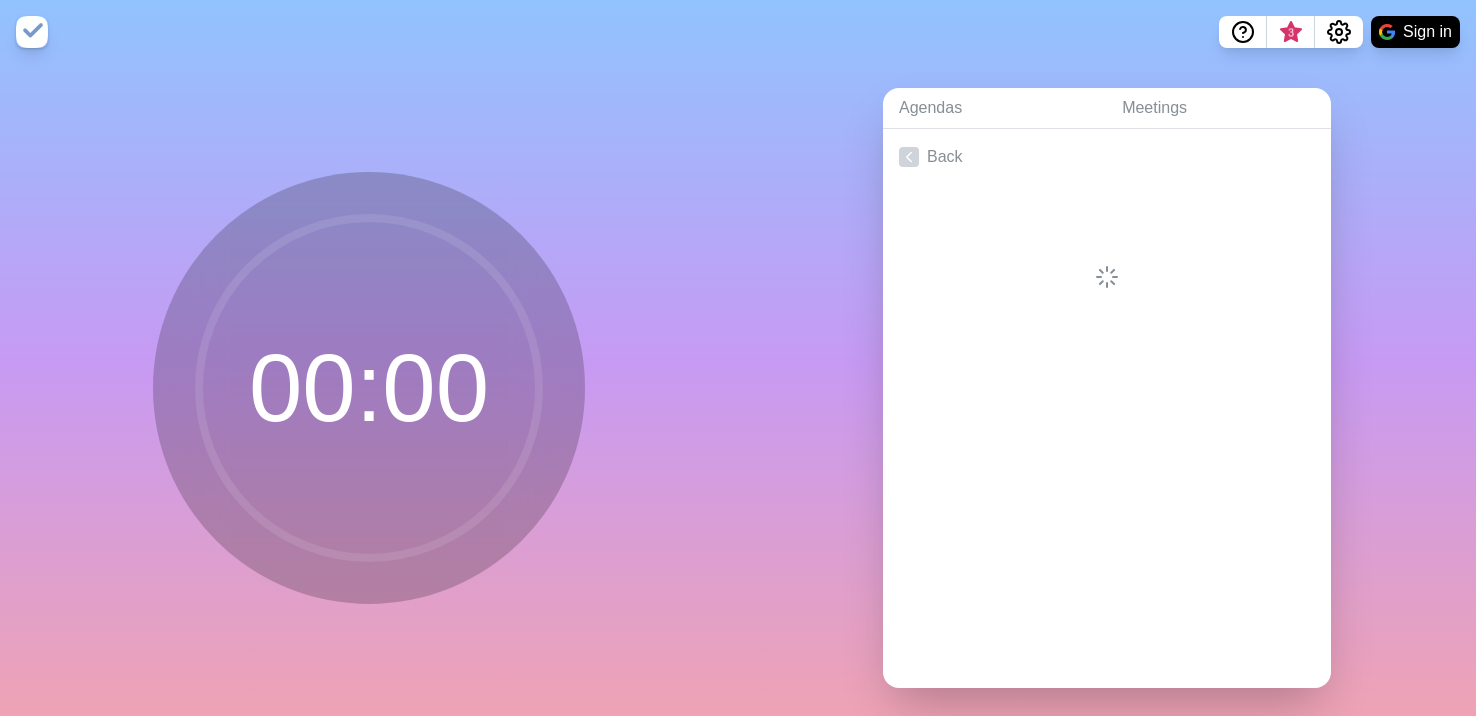 scroll, scrollTop: 0, scrollLeft: 0, axis: both 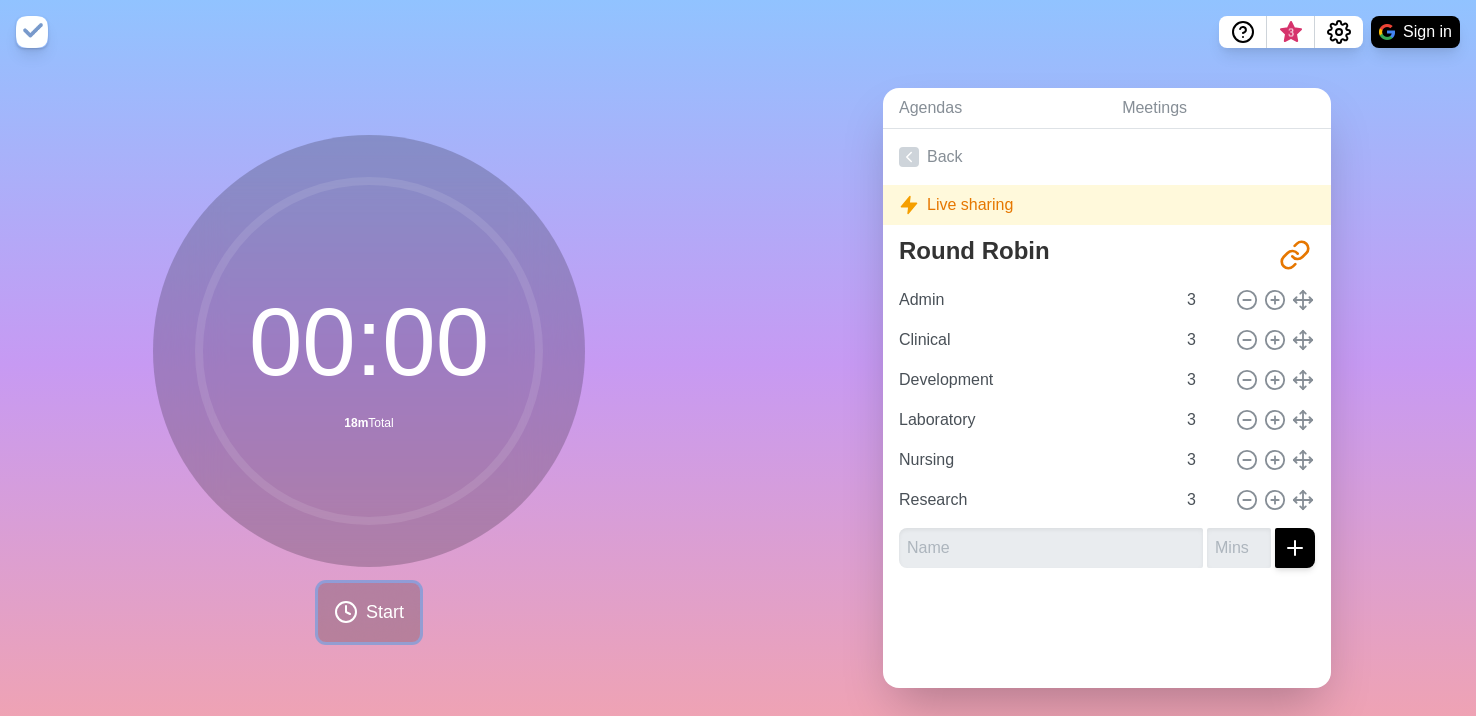 click on "Start" at bounding box center (385, 612) 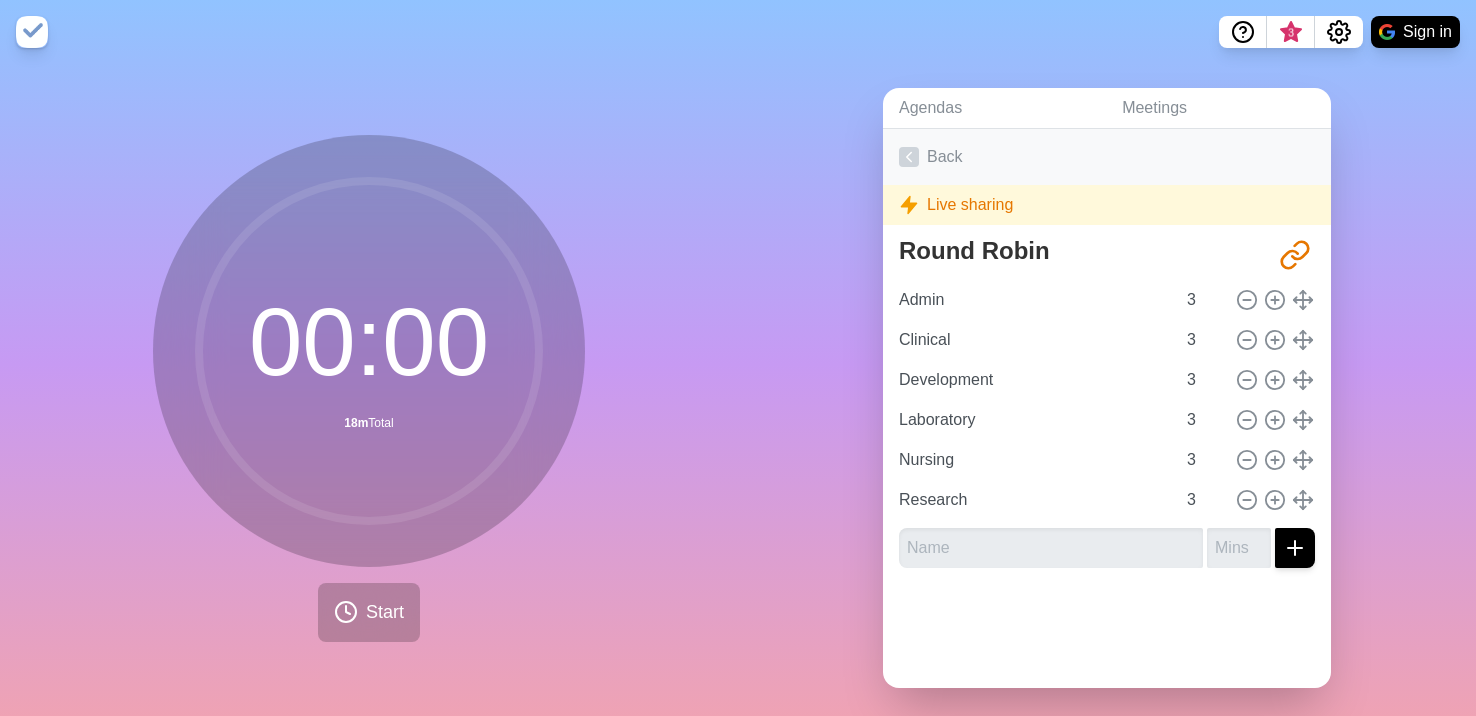 click on "Back" at bounding box center (1107, 157) 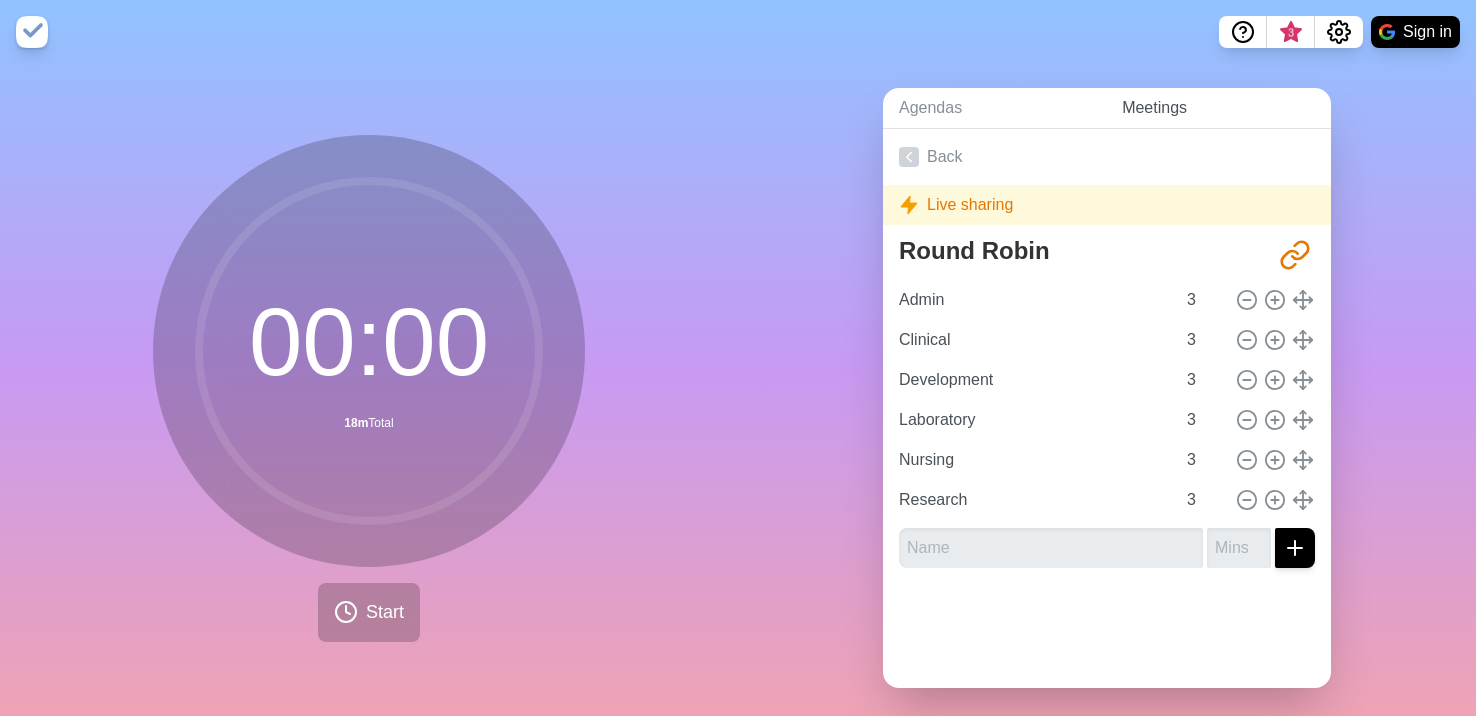 click on "Meetings" at bounding box center [1218, 108] 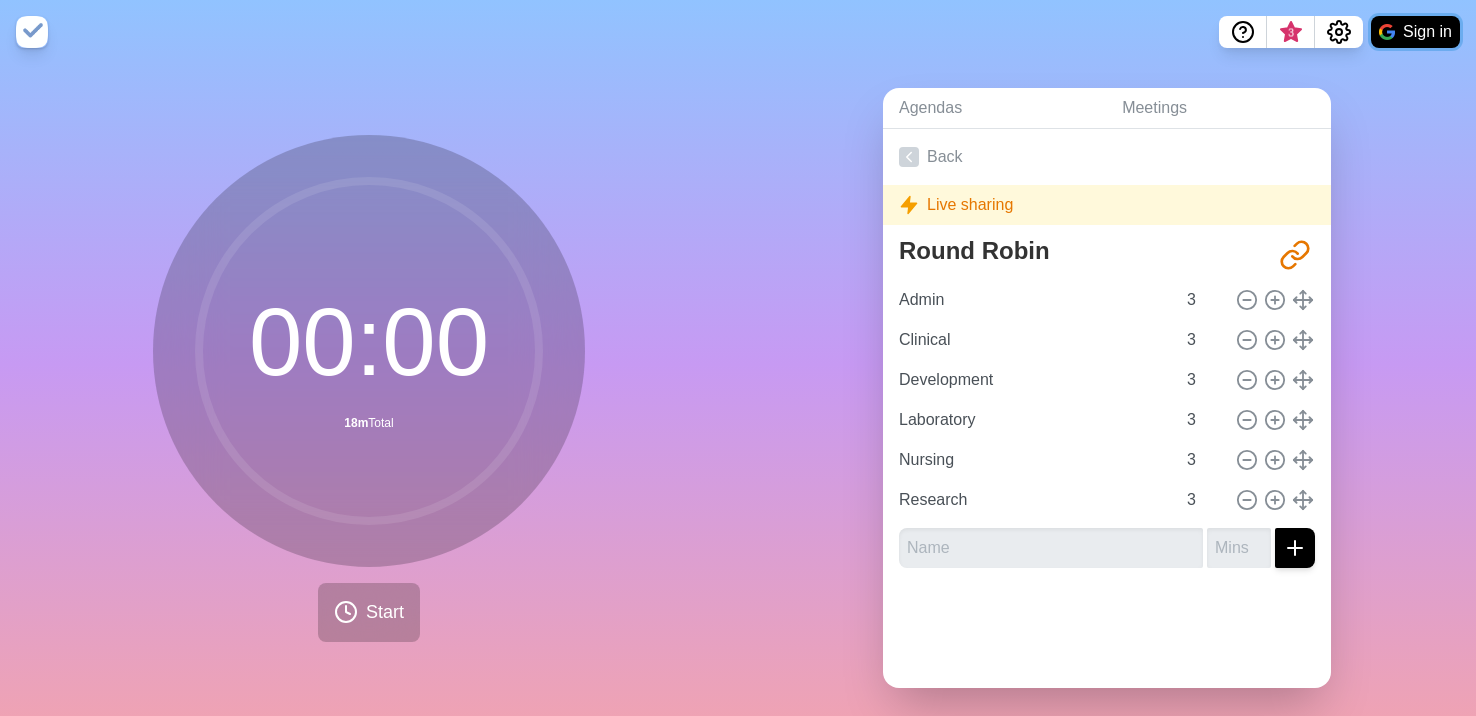 click at bounding box center (1387, 32) 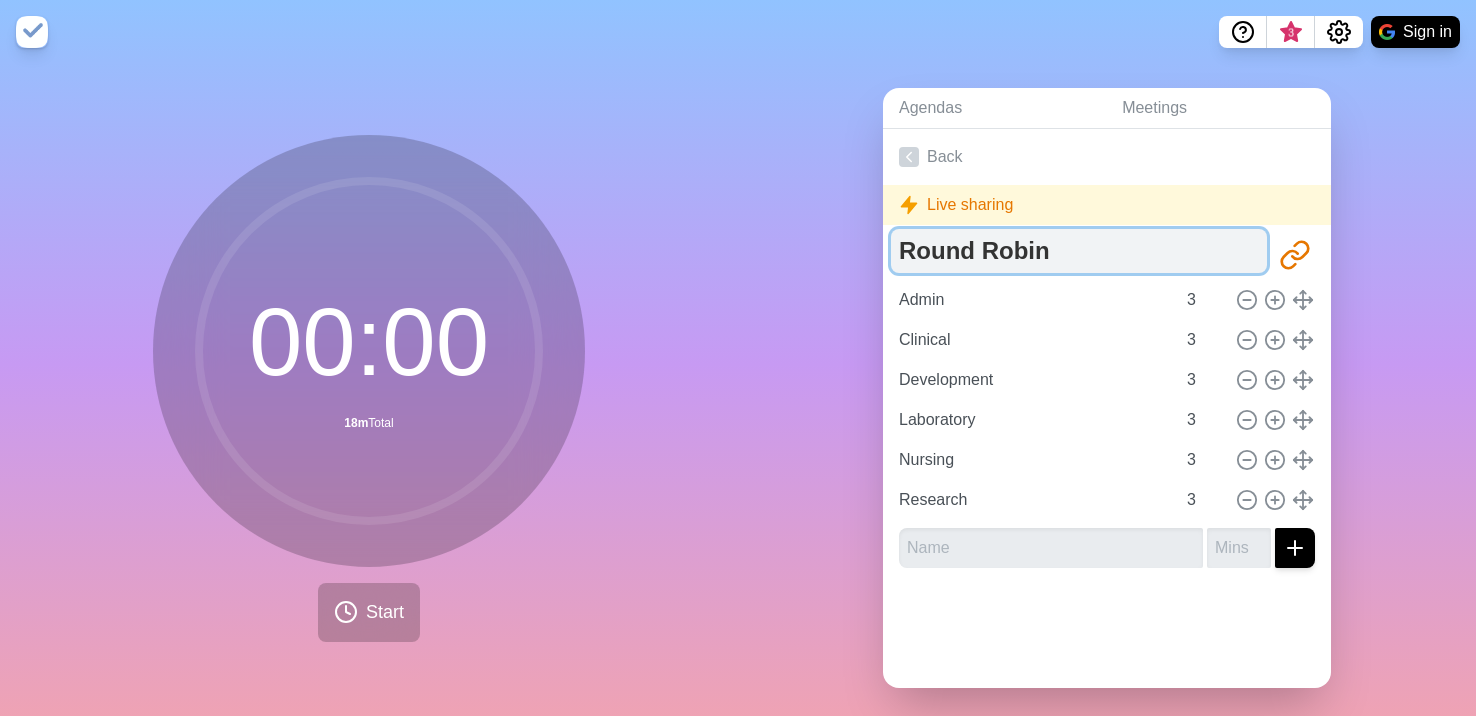 click on "Round Robin" at bounding box center (1079, 251) 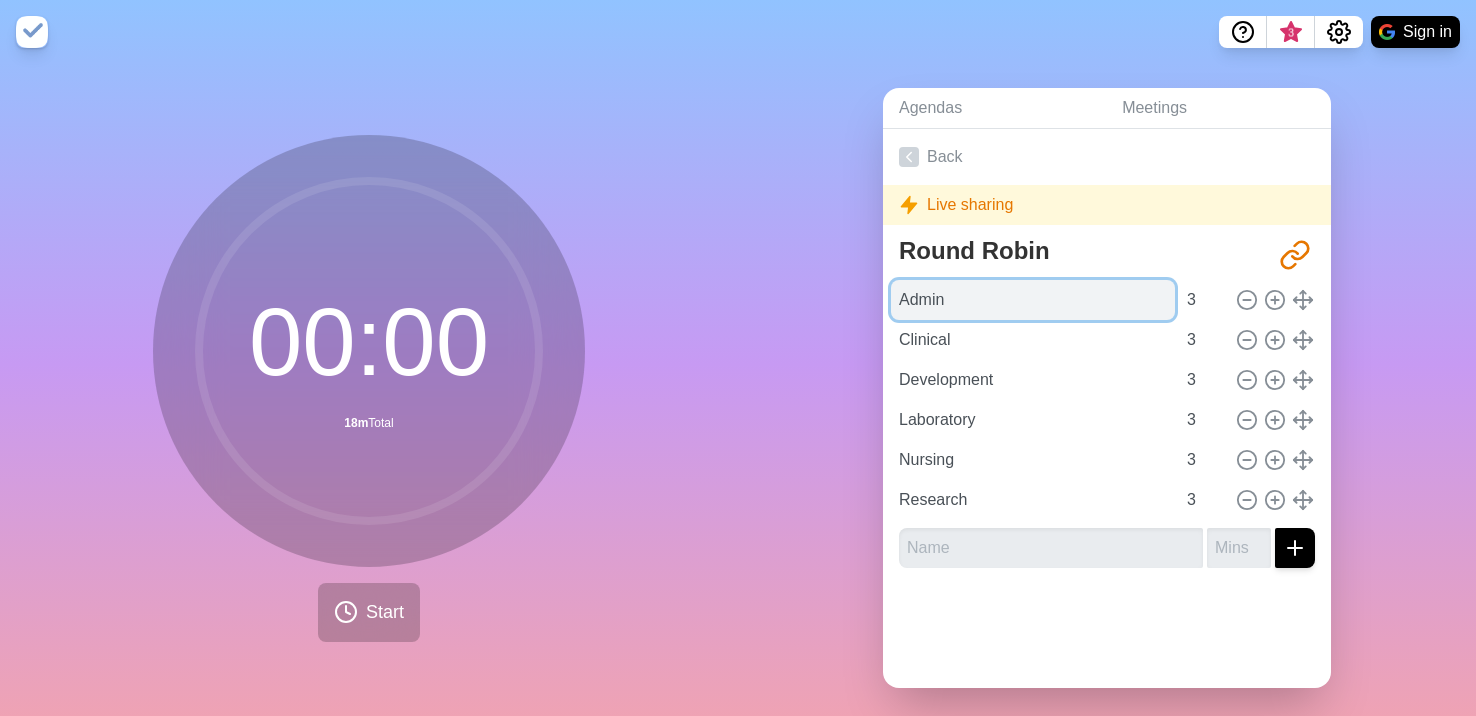 click on "Admin" at bounding box center [1033, 300] 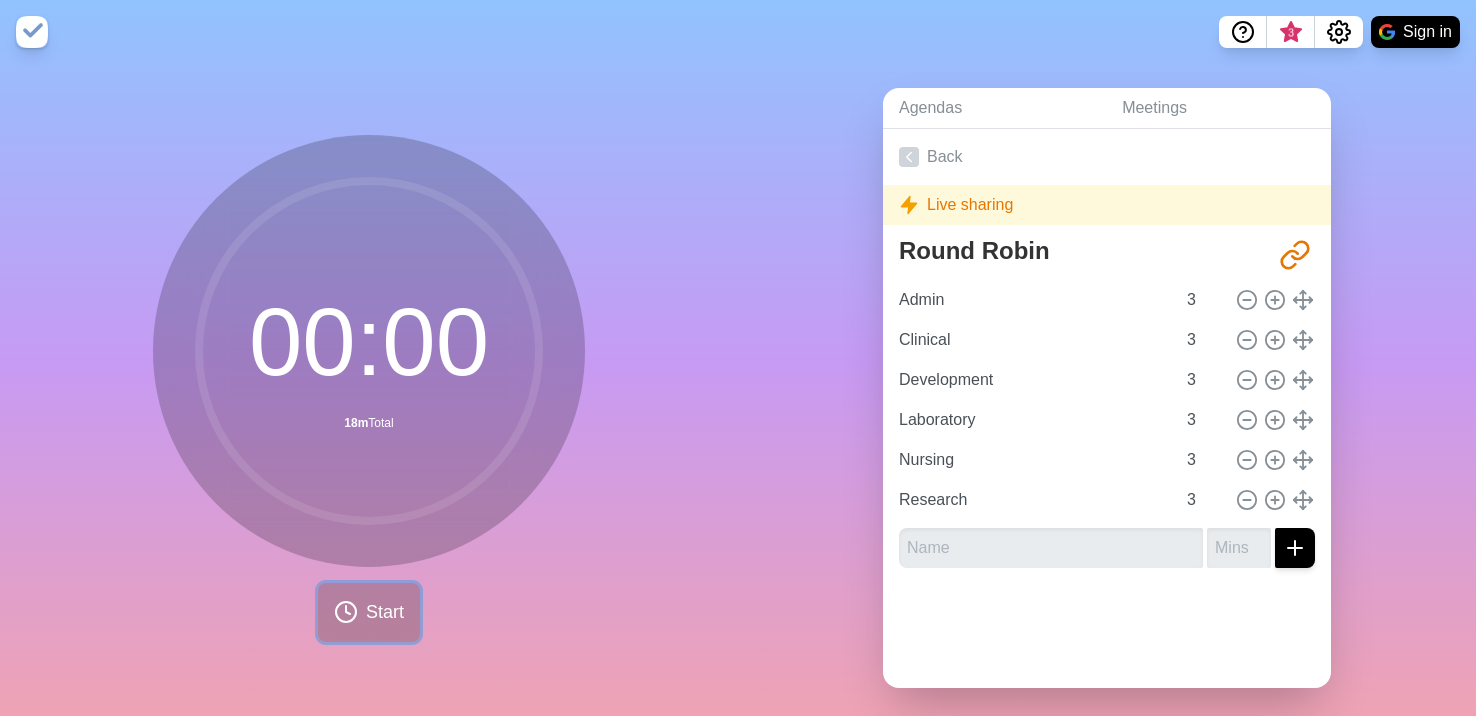 click on "Start" at bounding box center [385, 612] 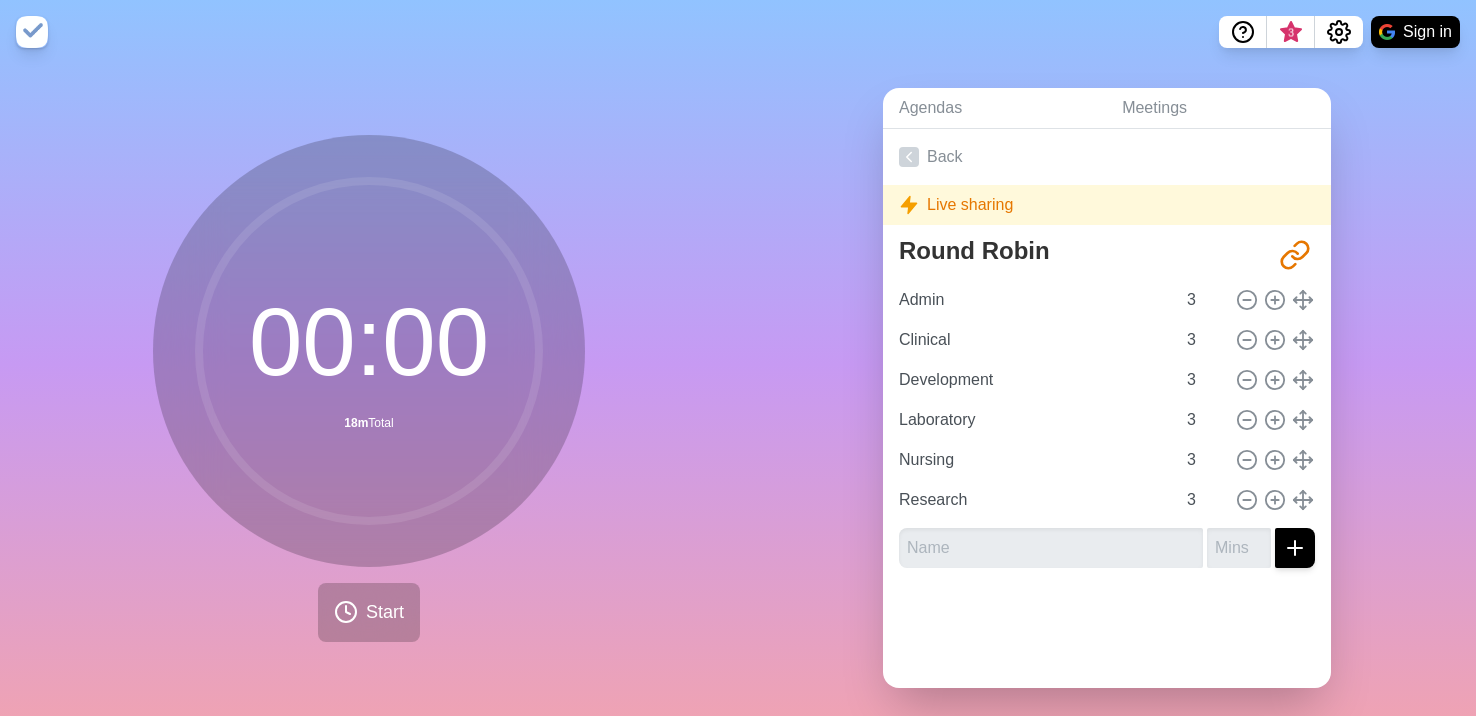 click at bounding box center (32, 32) 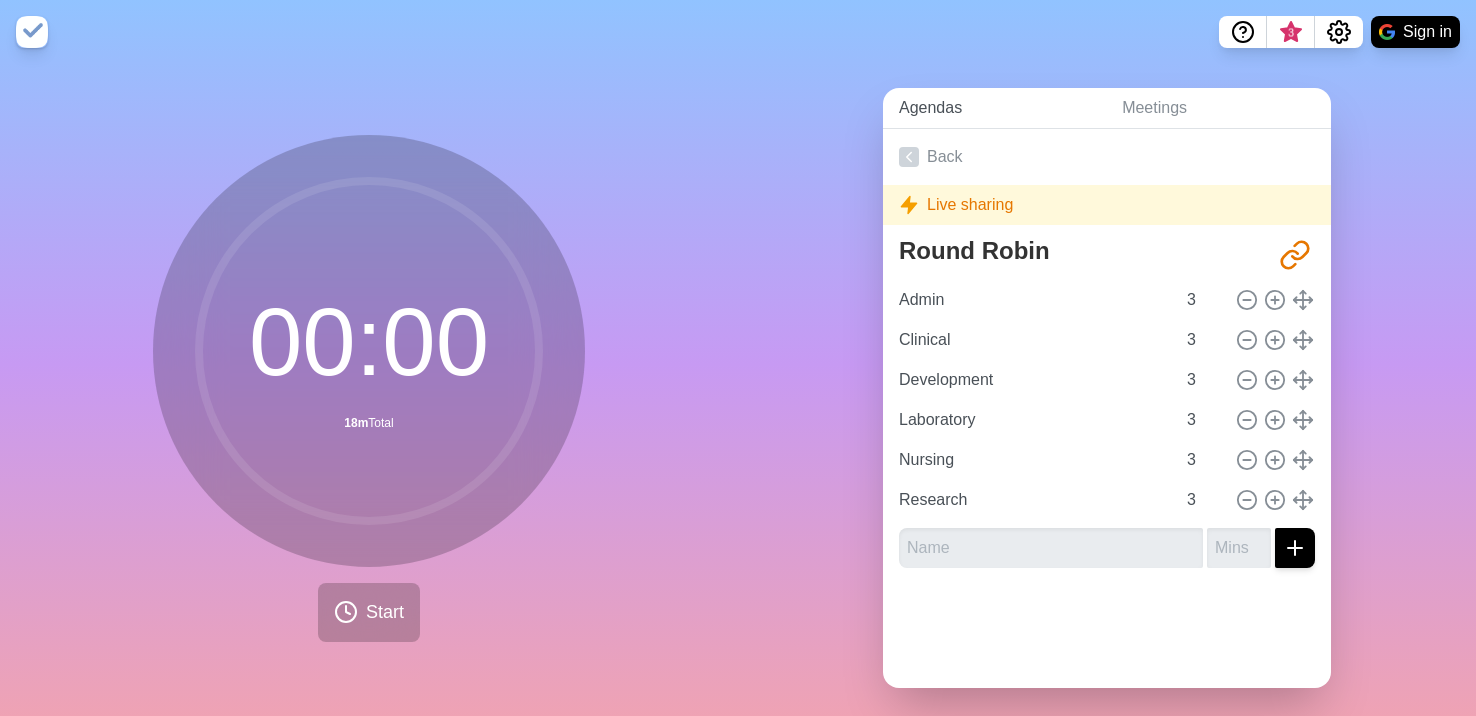 click on "Agendas" at bounding box center (994, 108) 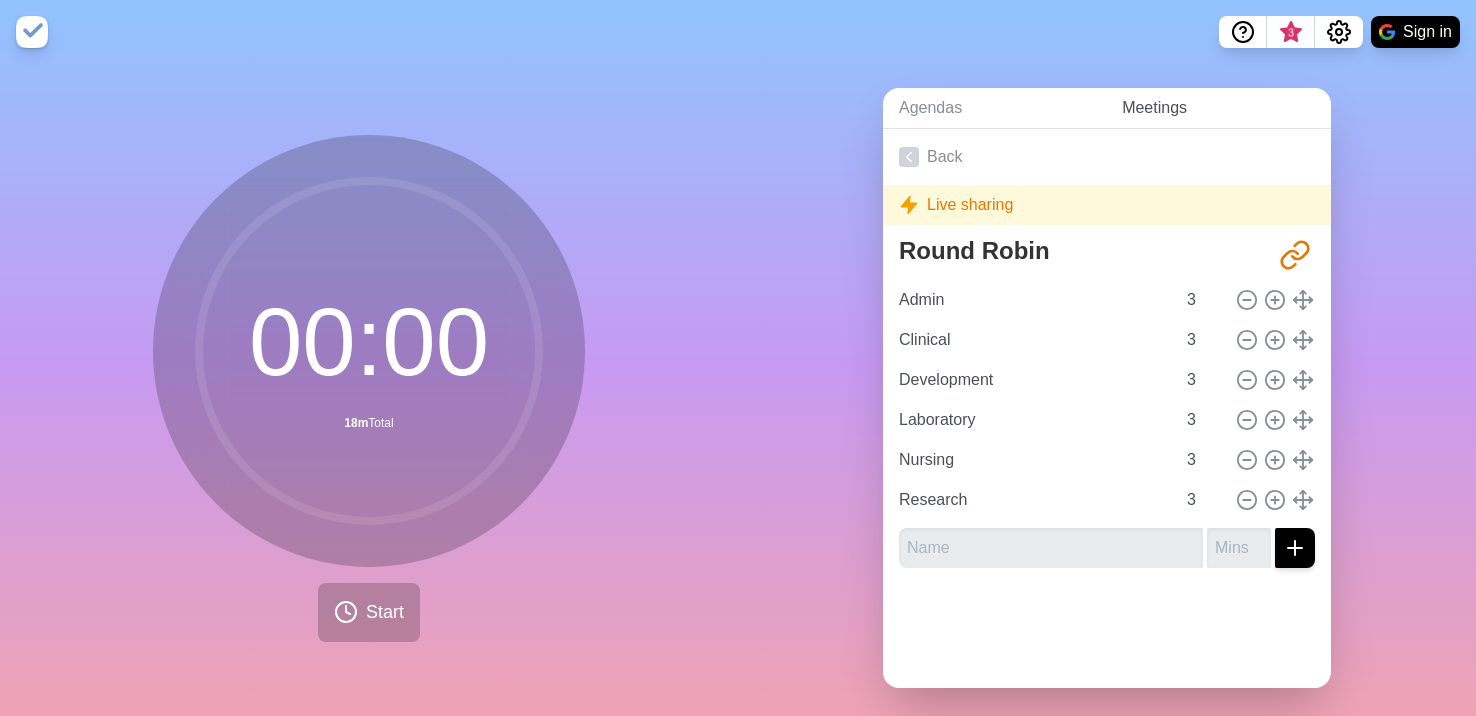 click on "Meetings" at bounding box center (1218, 108) 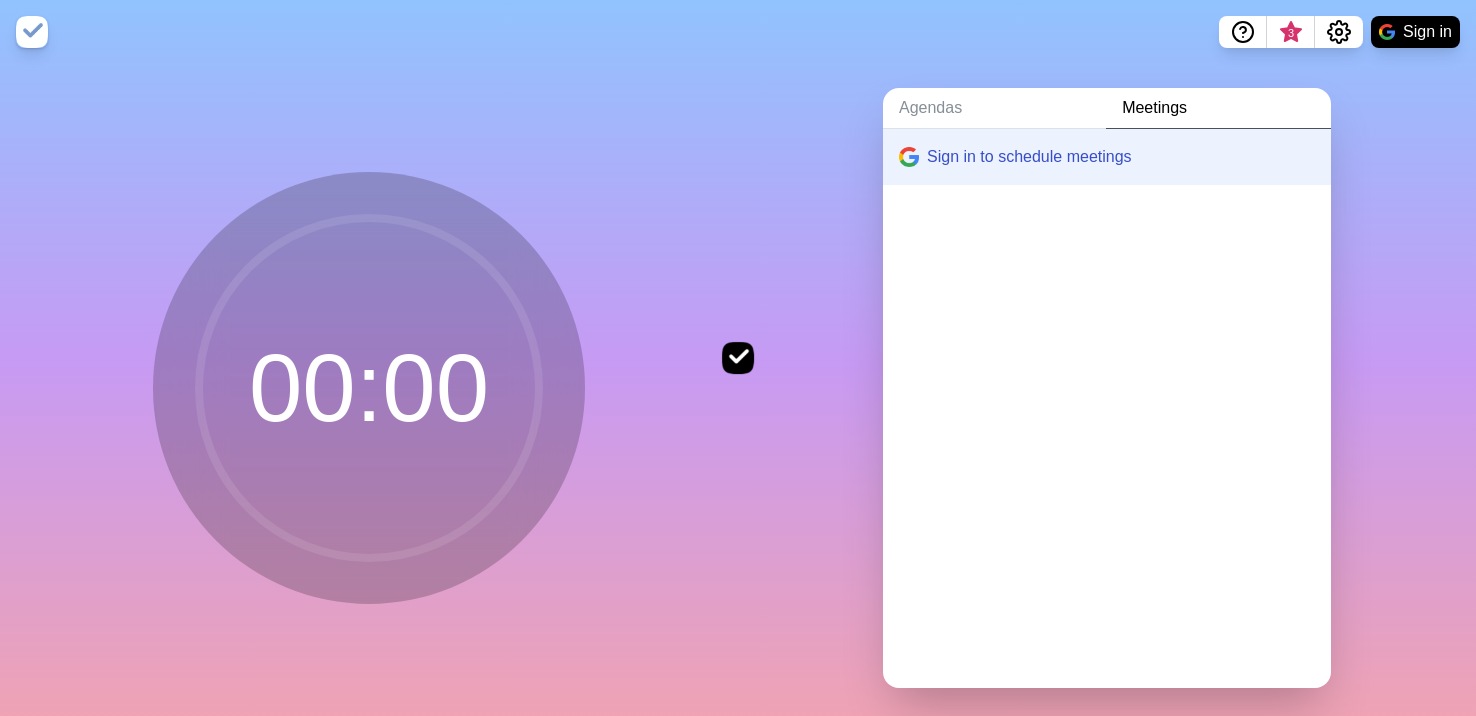 scroll, scrollTop: 0, scrollLeft: 0, axis: both 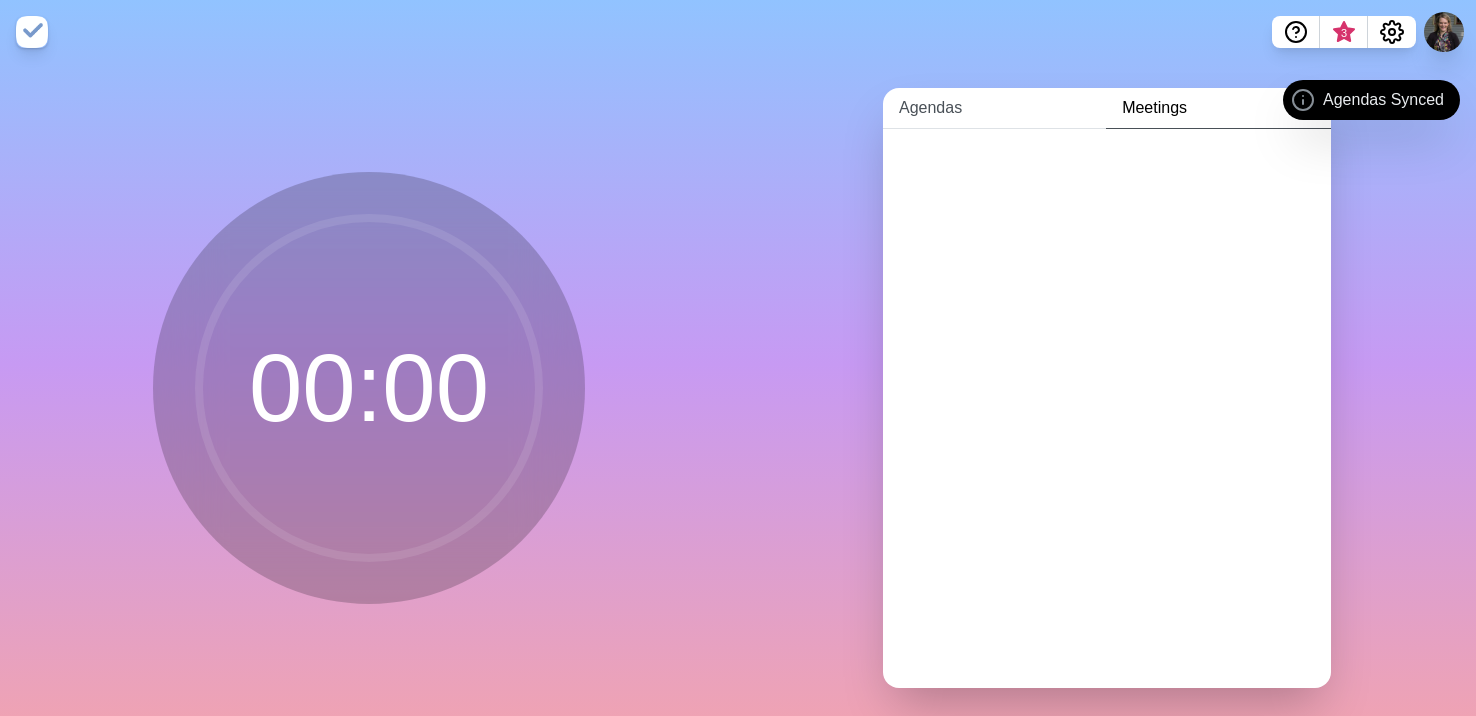 click on "Agendas" at bounding box center [994, 108] 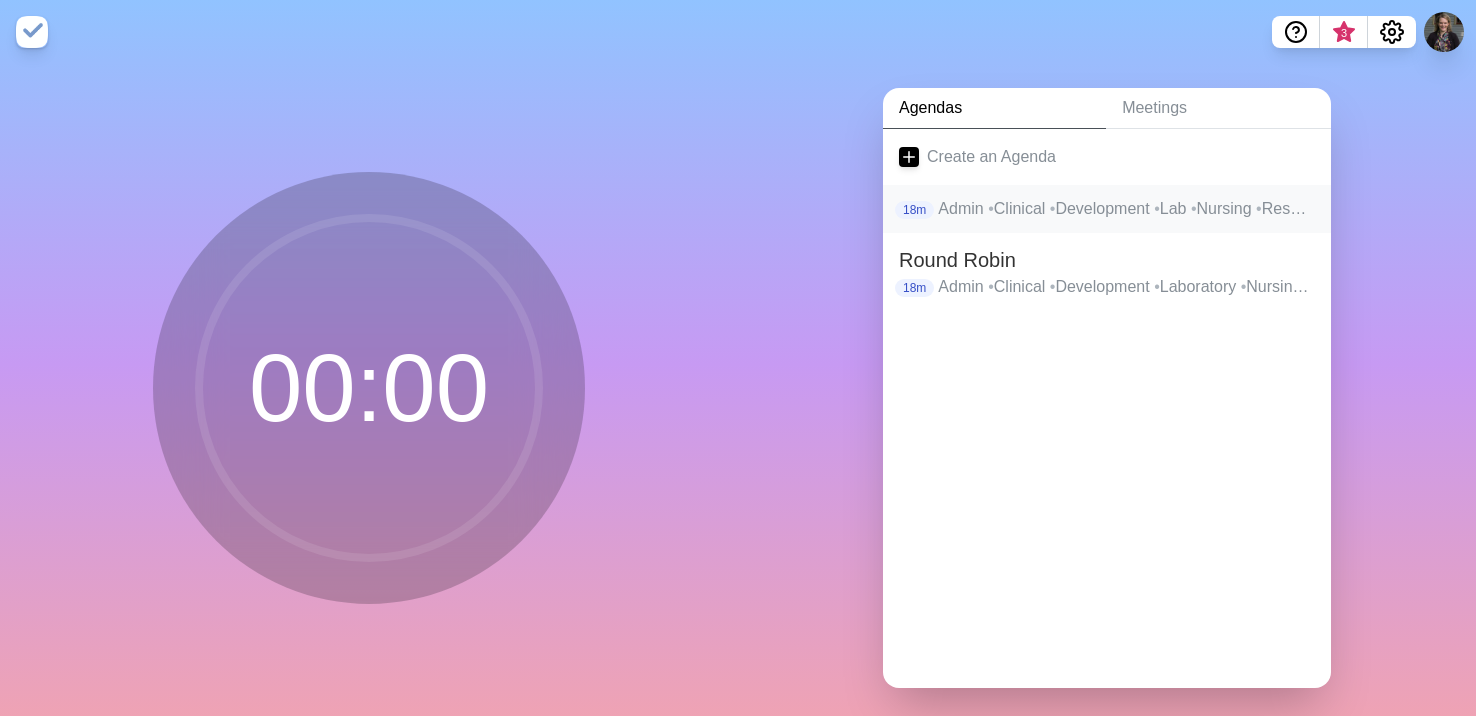 click on "[CATEGORY]   •  [CATEGORY]   •  [CATEGORY]   •  [CATEGORY]   •  [CATEGORY]   •  [CATEGORY]" at bounding box center [1126, 209] 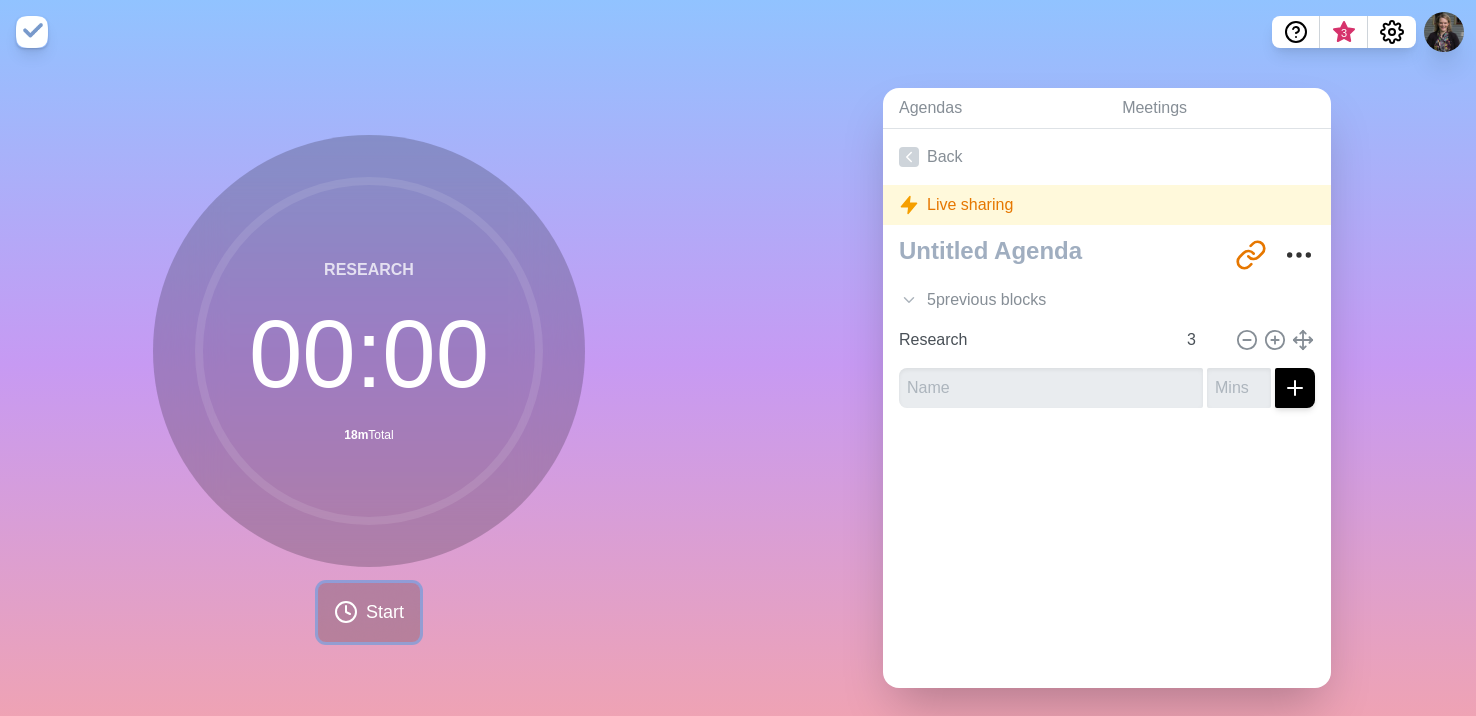 click on "Start" at bounding box center [385, 612] 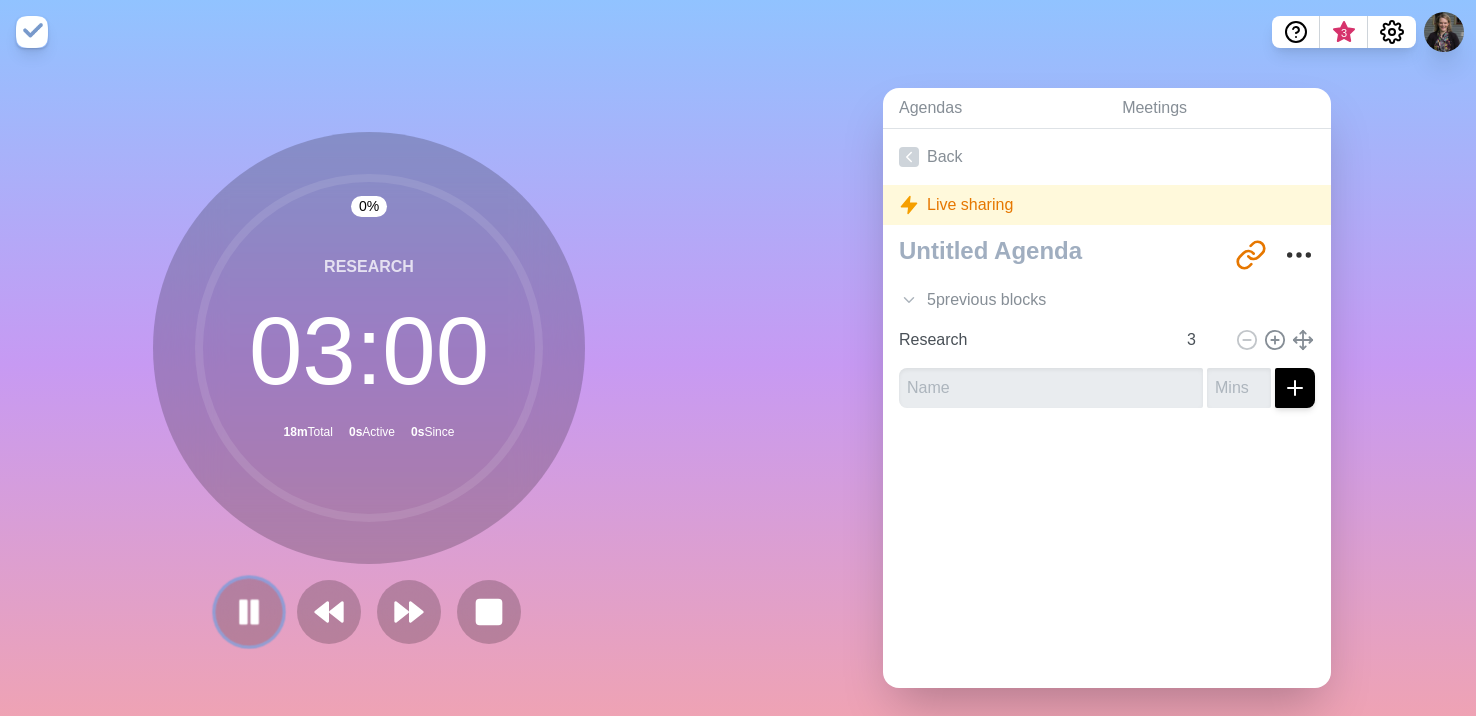 click 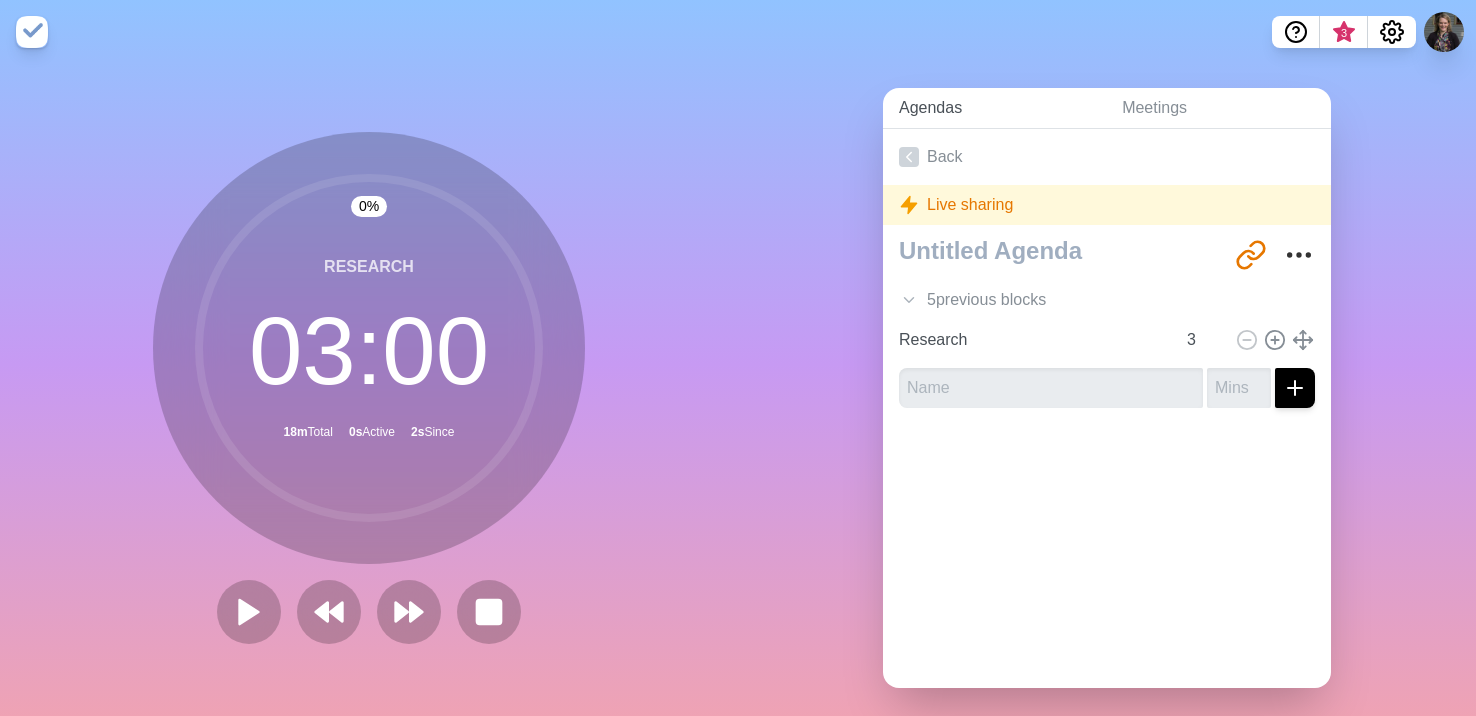 click on "Agendas" at bounding box center (994, 108) 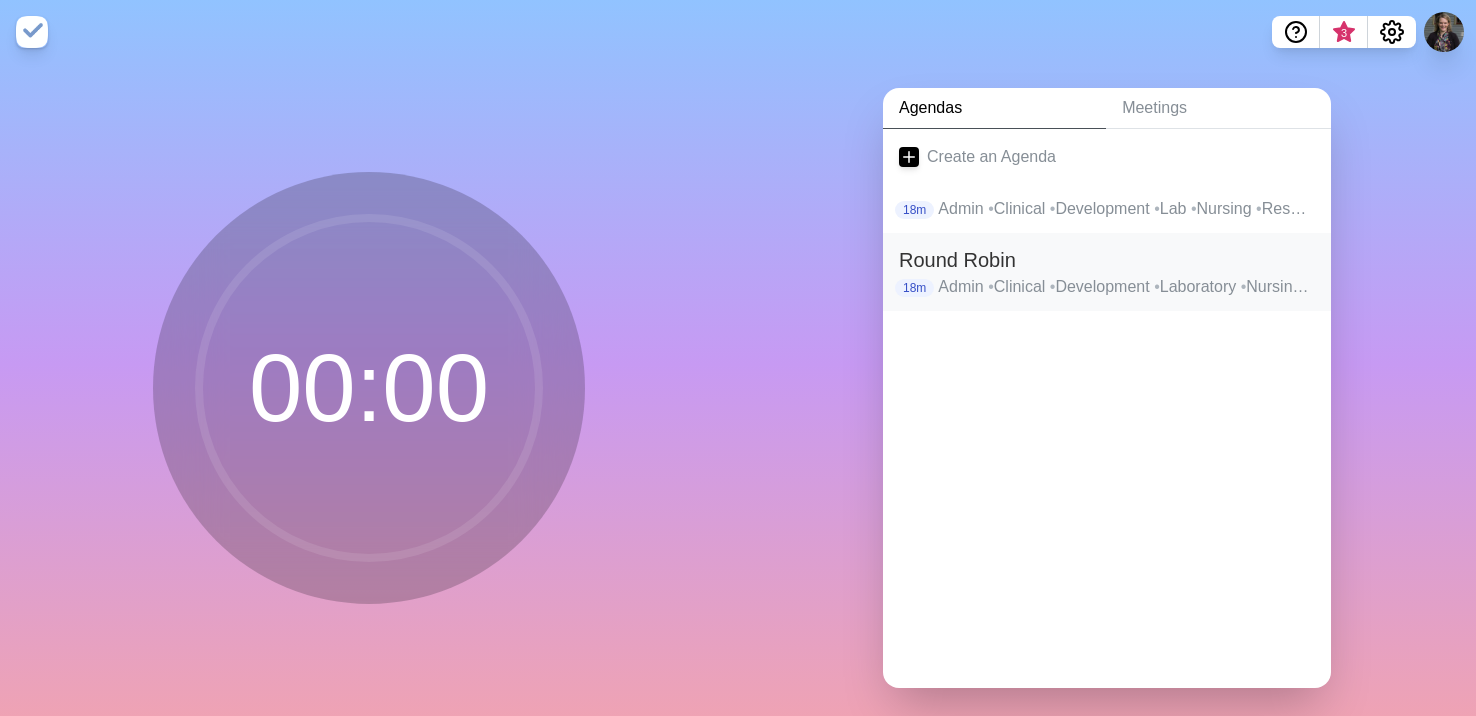 click on "[CATEGORY]   •  [CATEGORY]   •  [CATEGORY]   •  [CATEGORY]   •  [CATEGORY]   •  [CATEGORY]" at bounding box center [1126, 287] 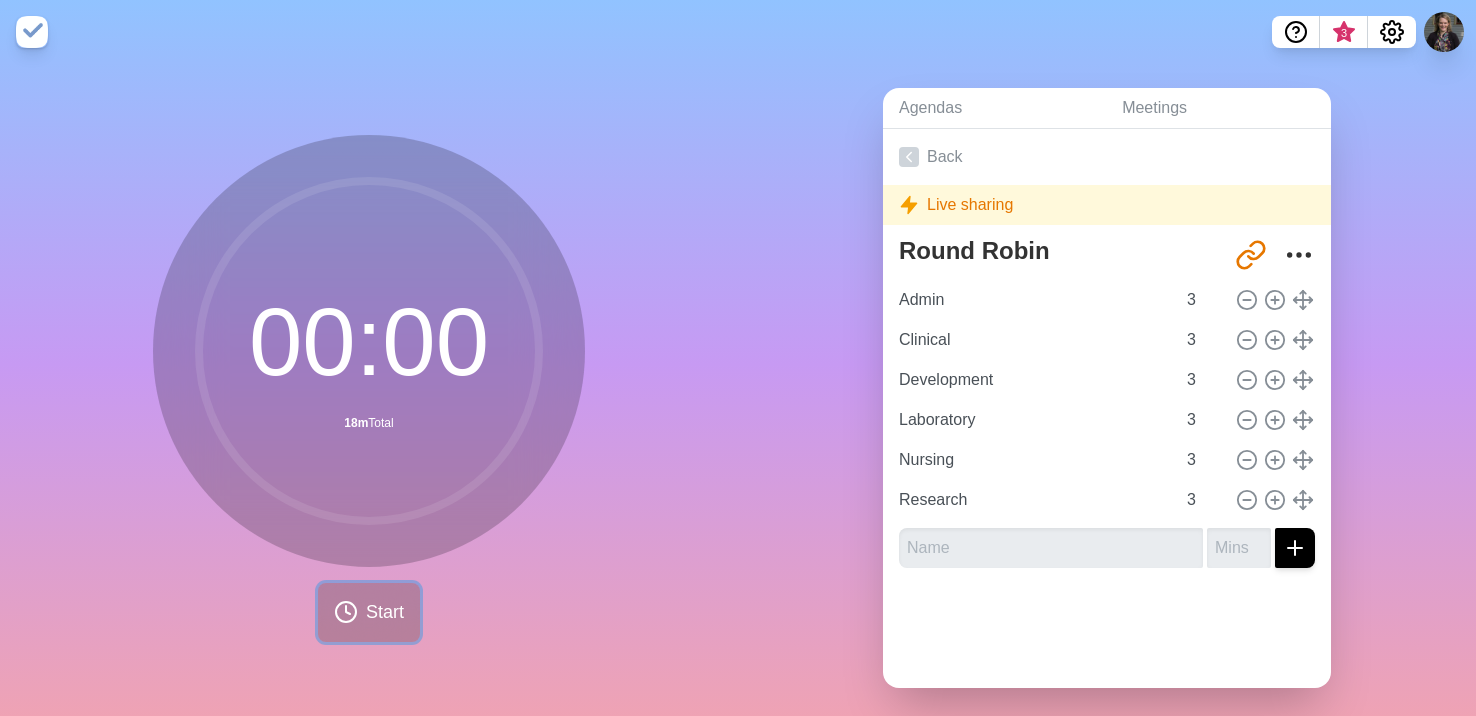 click on "Start" at bounding box center [369, 612] 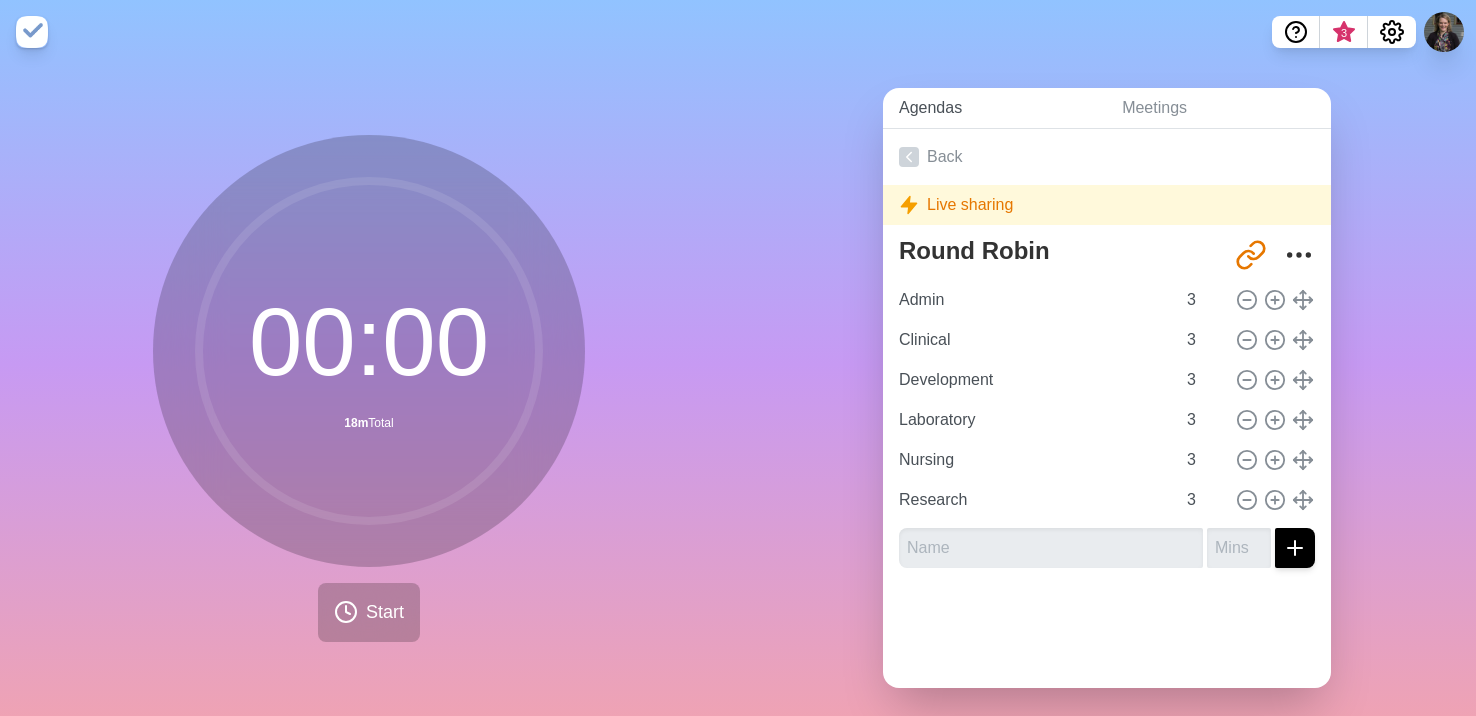 click on "Agendas" at bounding box center [994, 108] 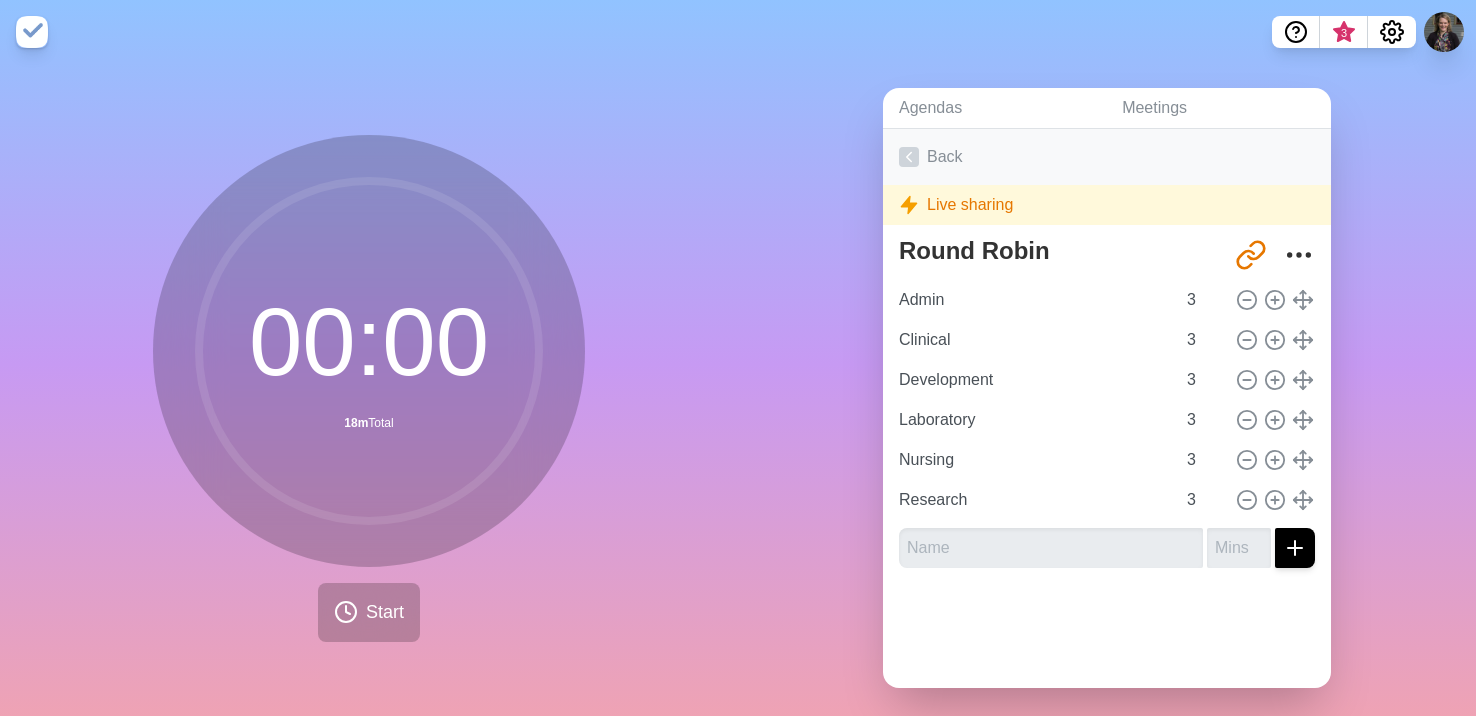 click 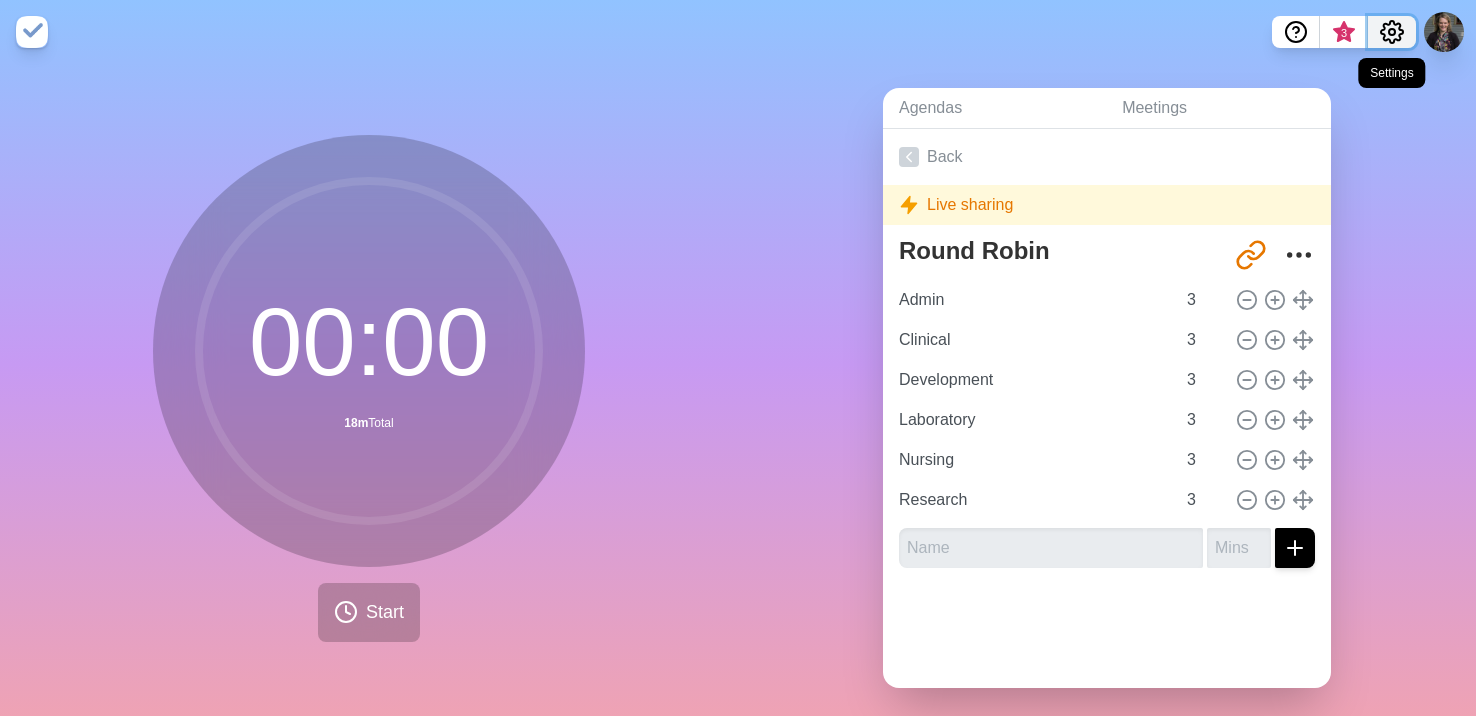 click 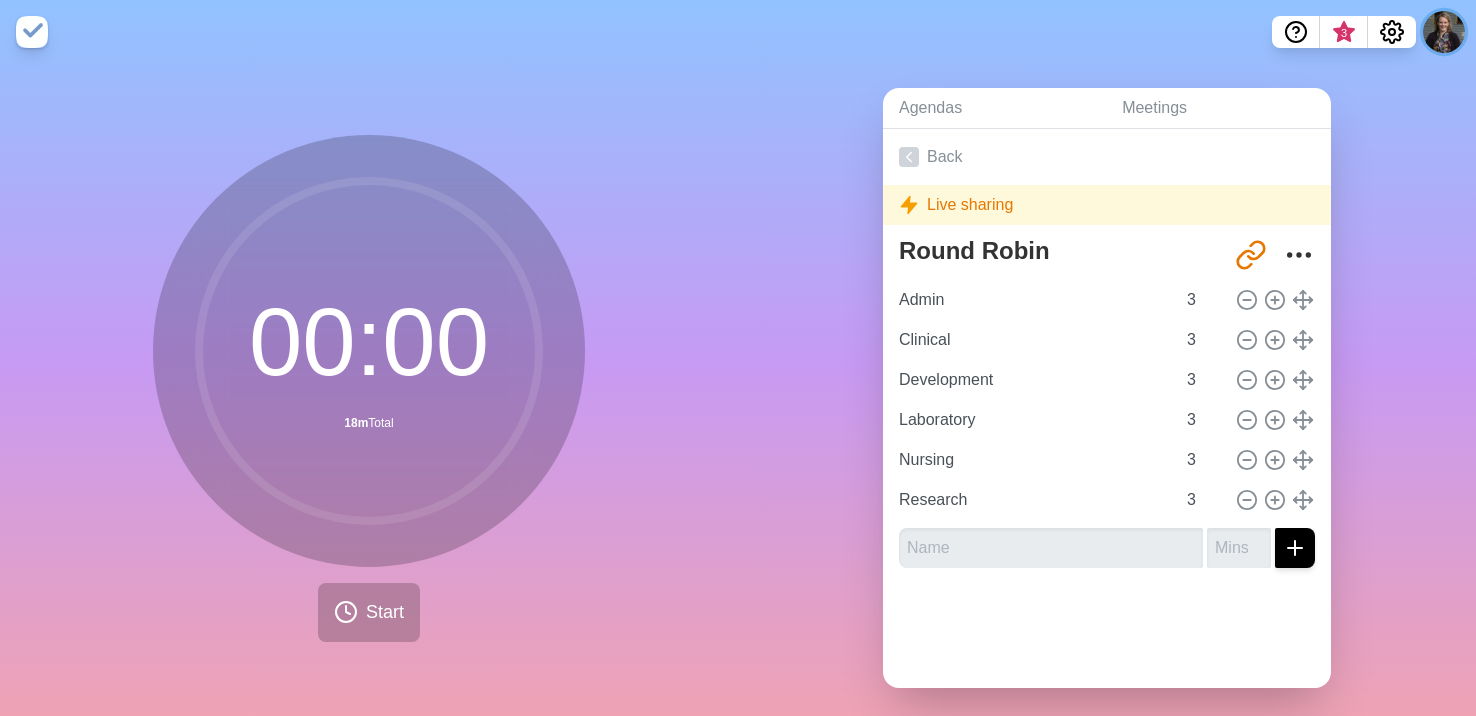click at bounding box center (1444, 32) 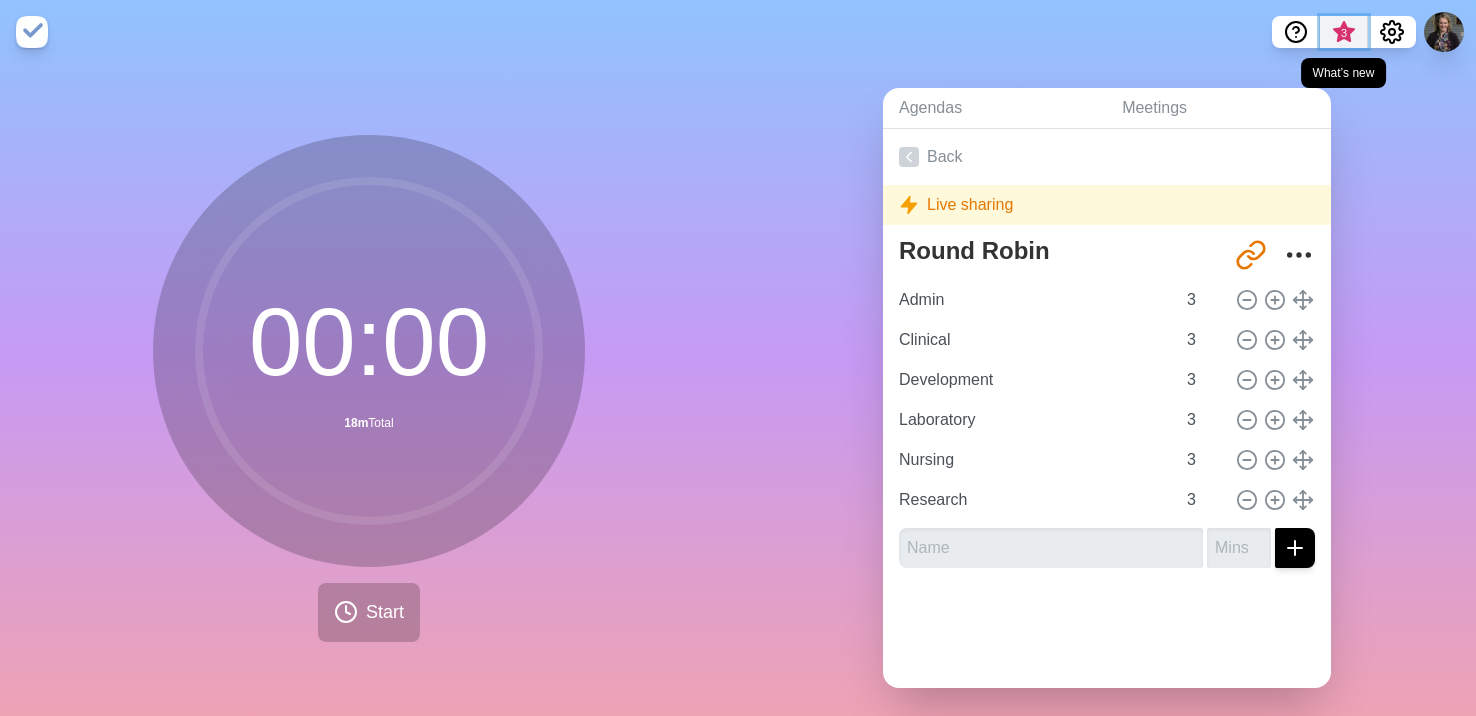 click on "3" at bounding box center (1344, 33) 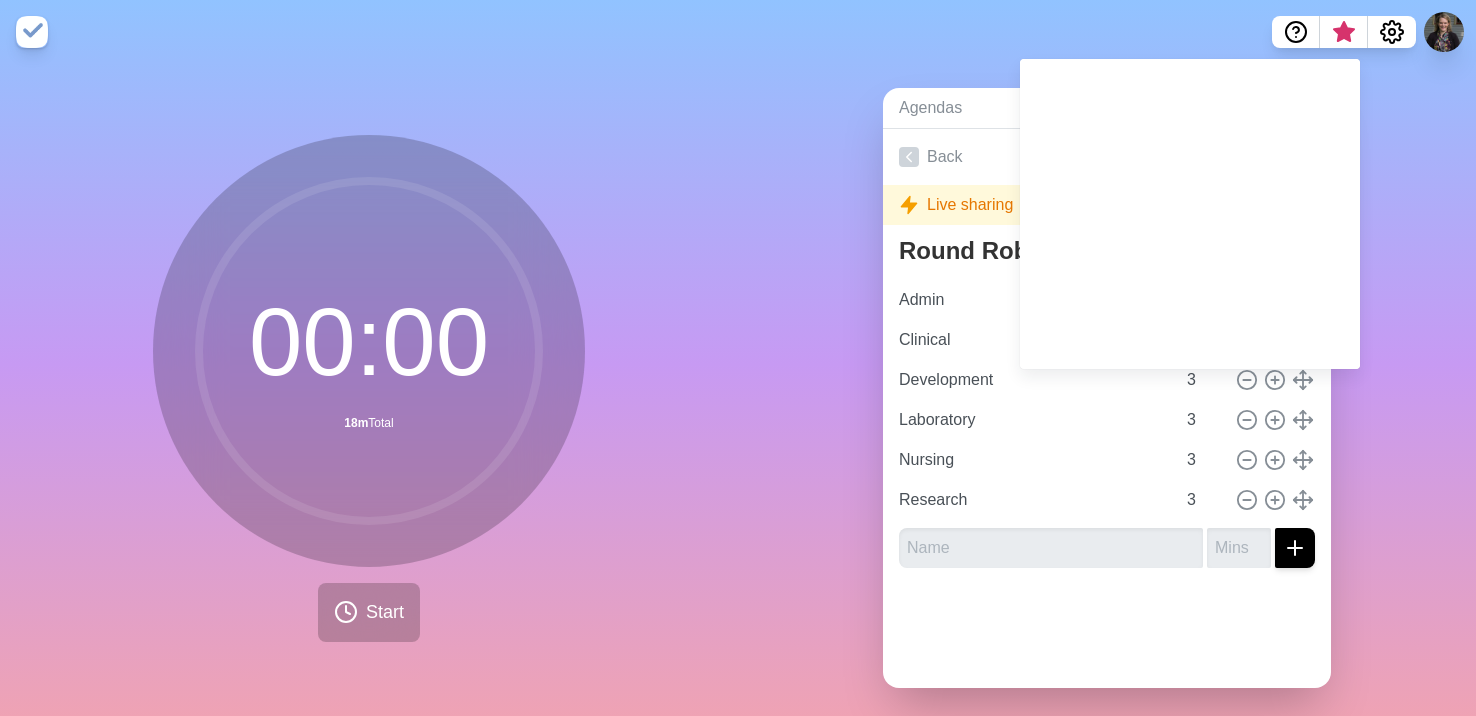 click at bounding box center [738, 32] 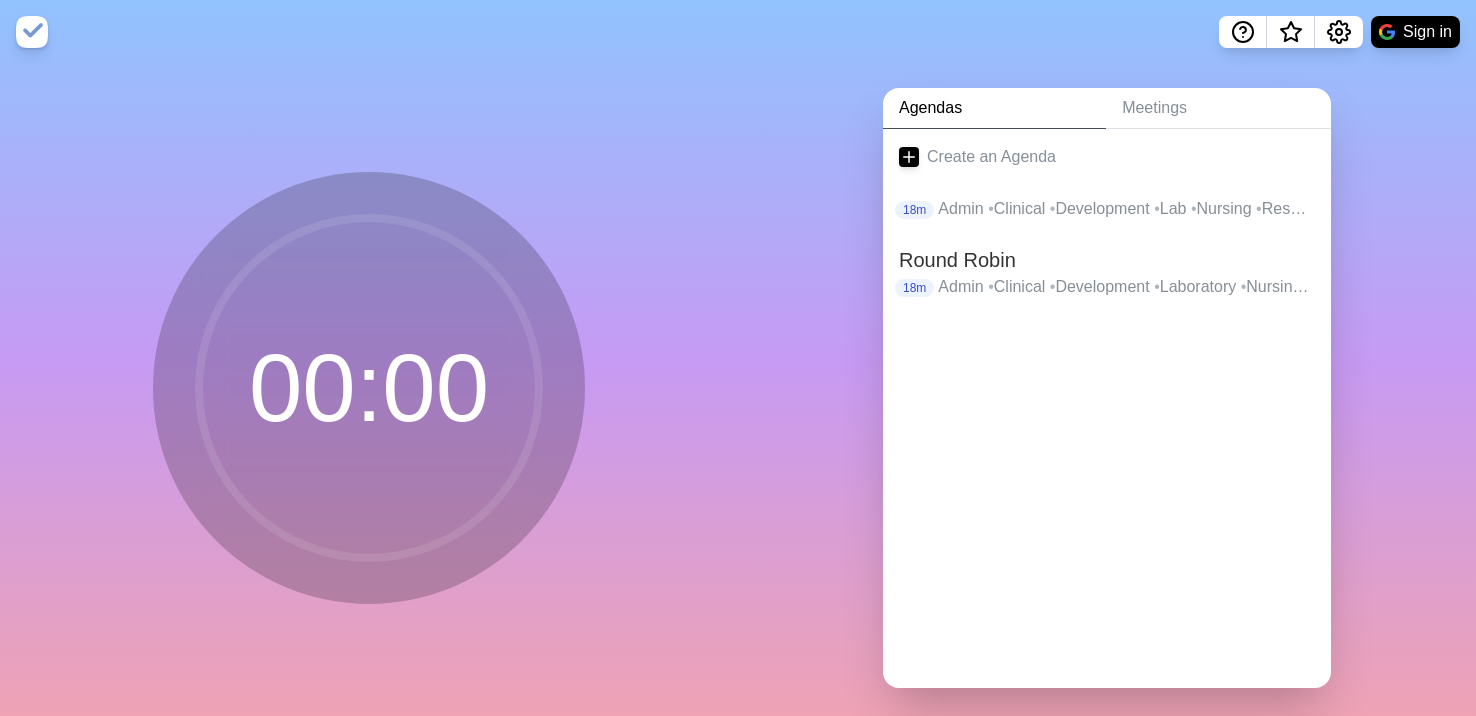 scroll, scrollTop: 0, scrollLeft: 0, axis: both 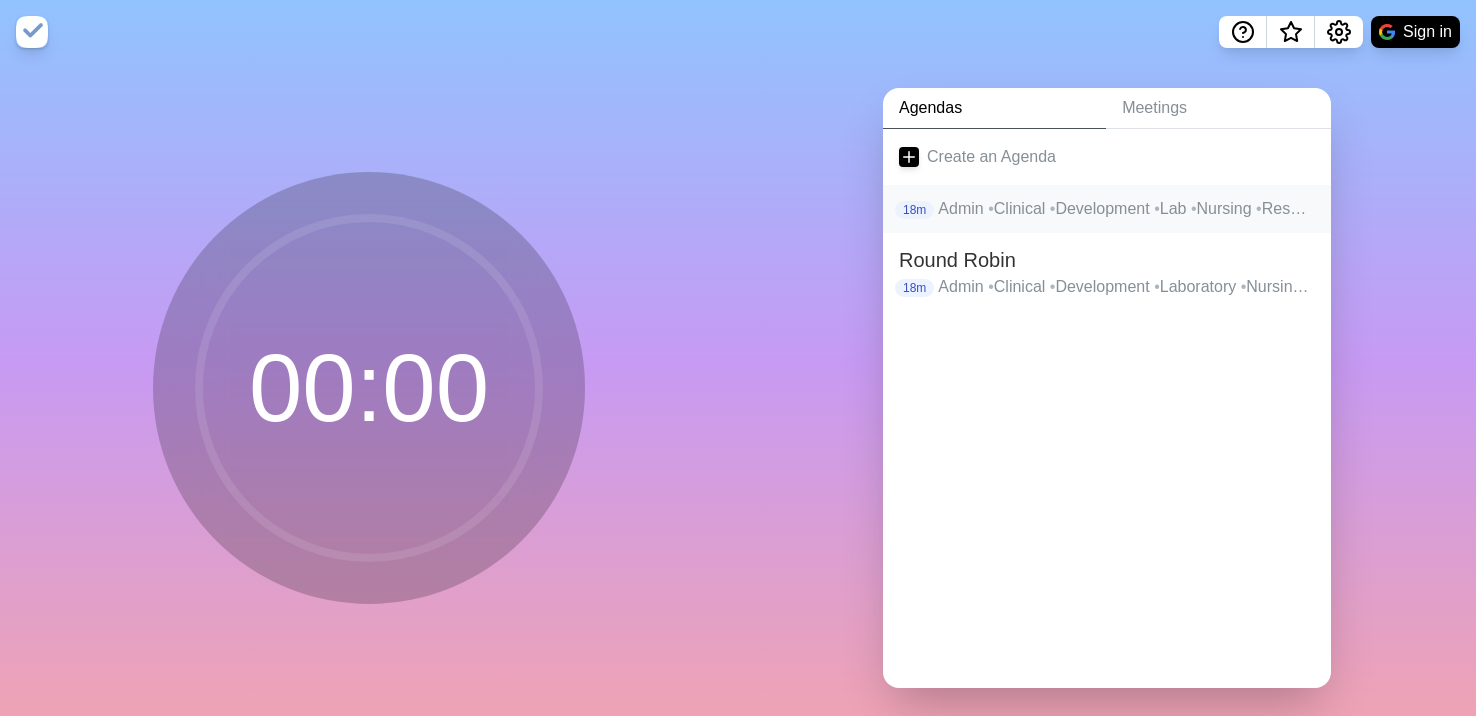 click on "18m   Admin   •  Clinical   •  Development   •  Lab   •  Nursing   •  Research" at bounding box center [1107, 209] 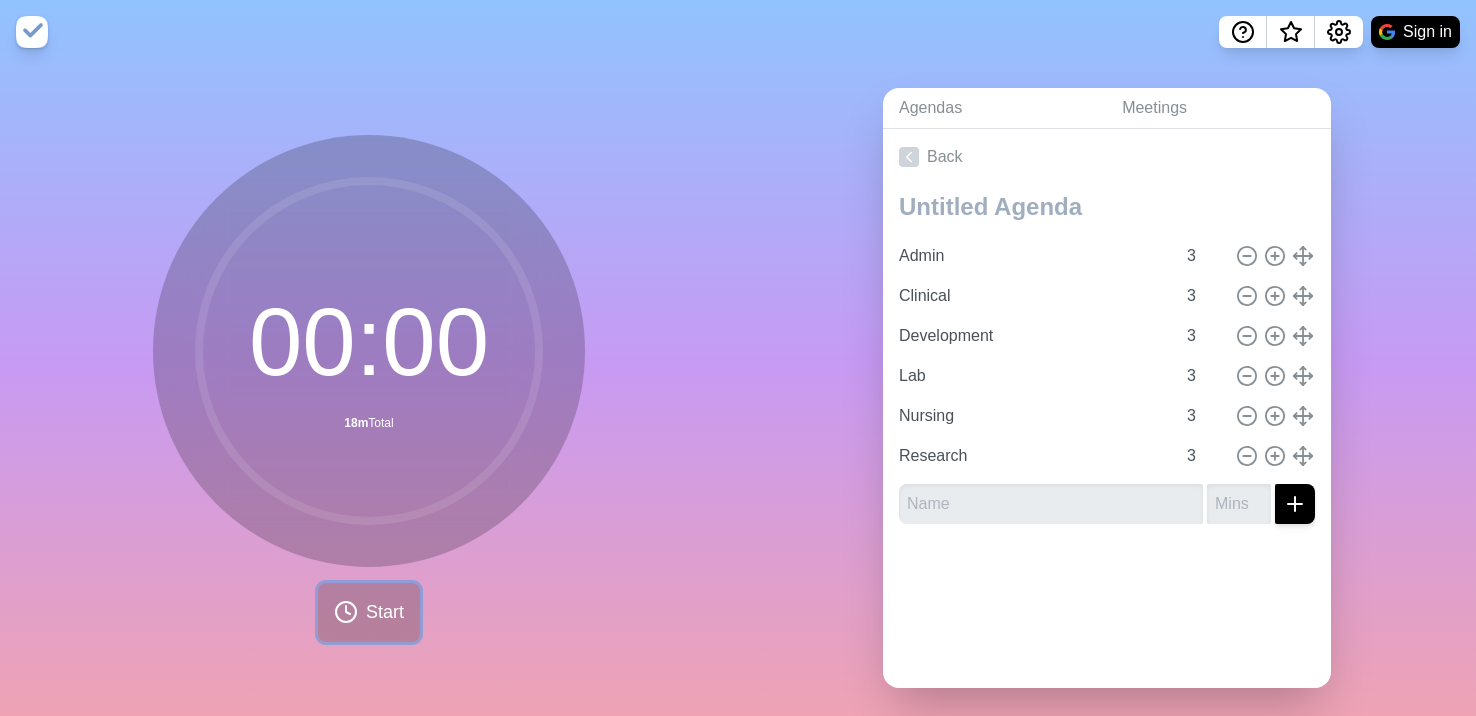 click on "Start" at bounding box center (385, 612) 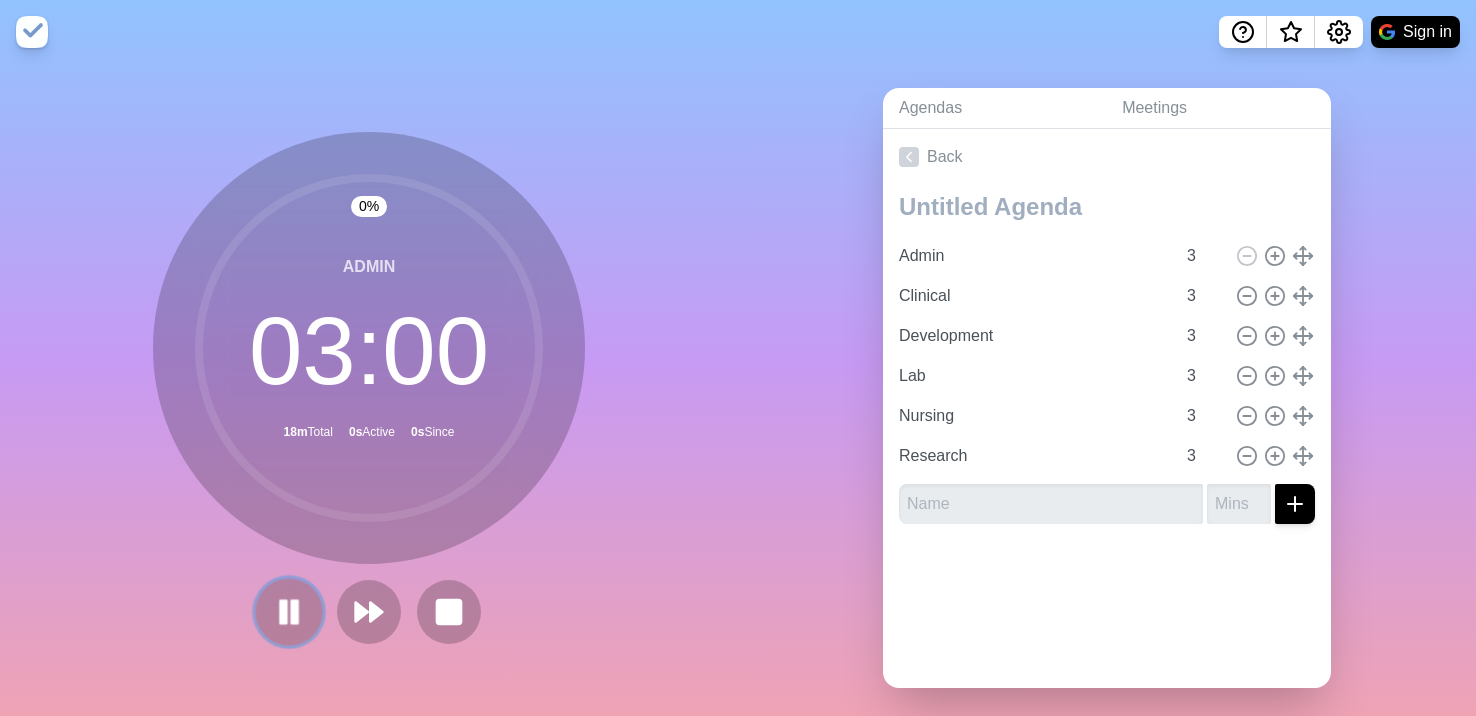 click 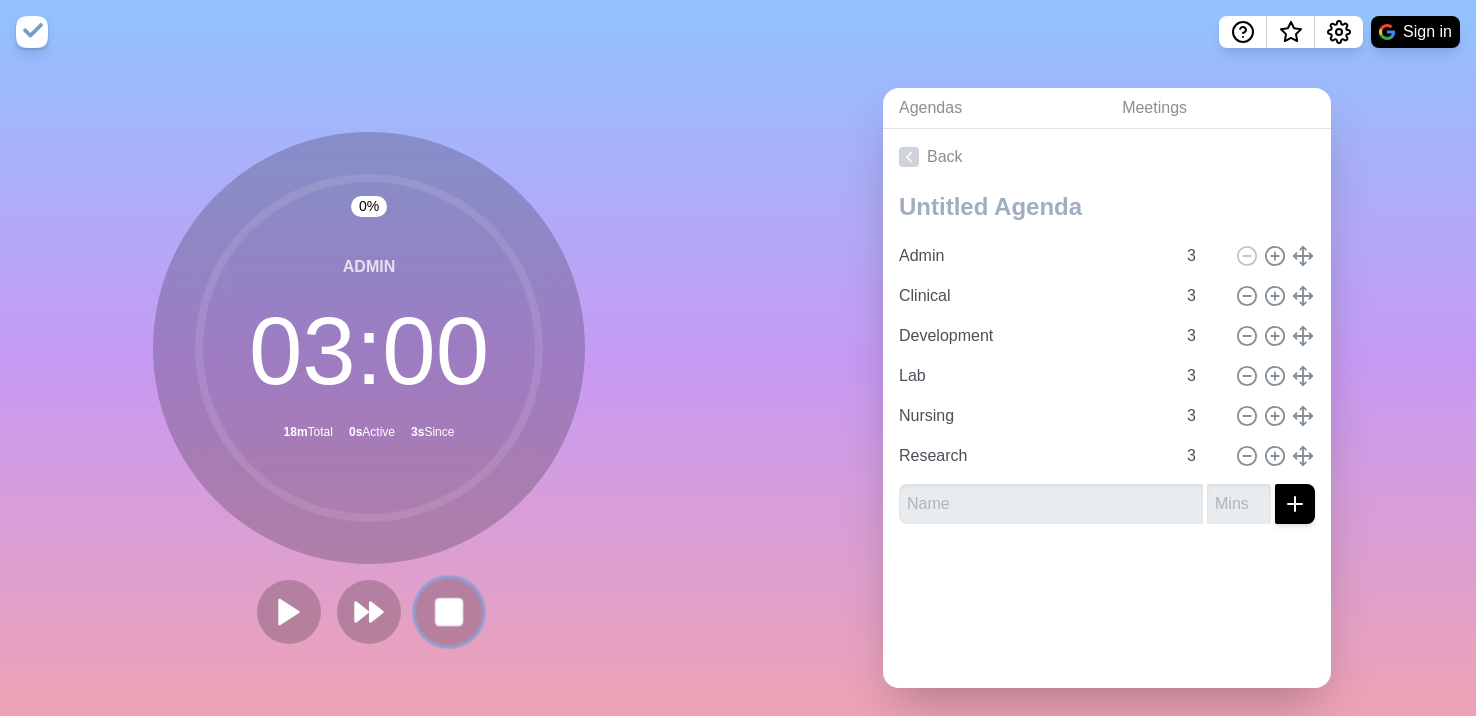 click 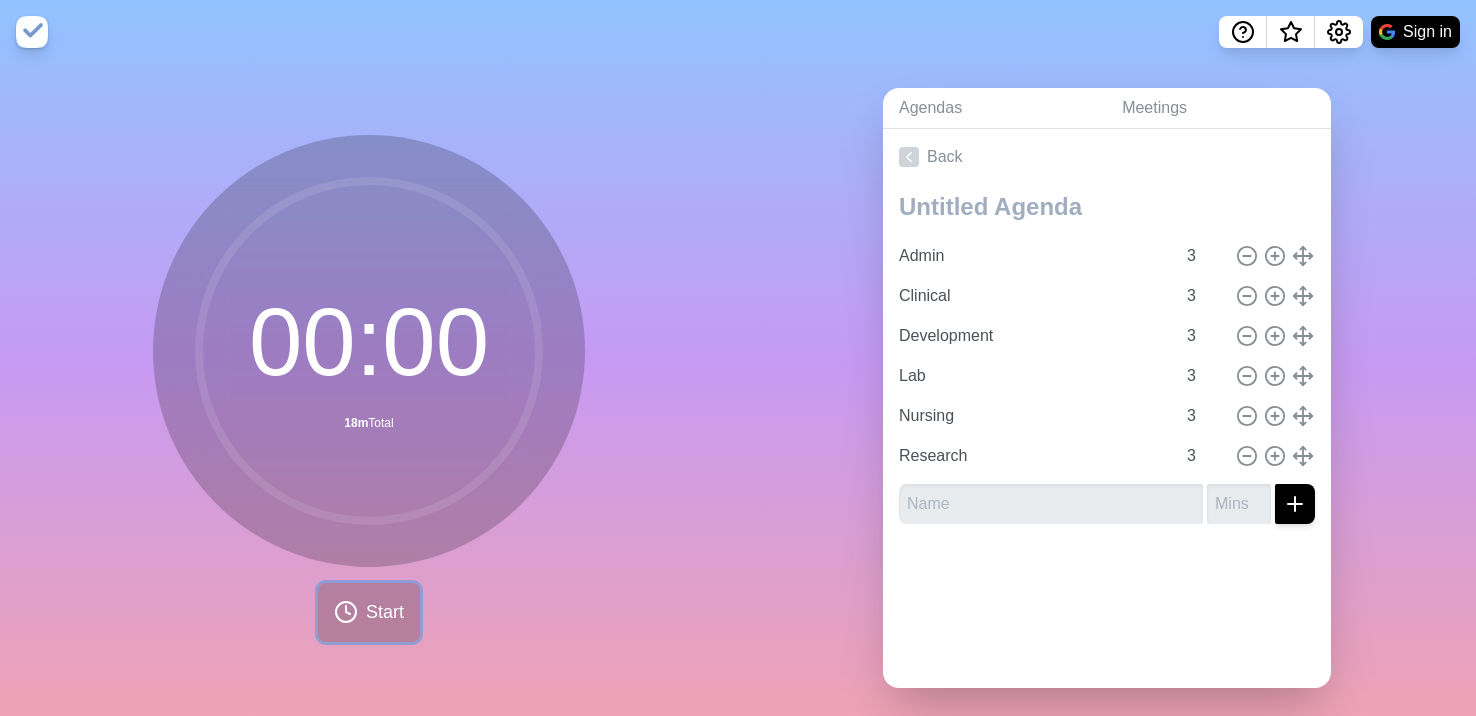 click on "Start" at bounding box center [385, 612] 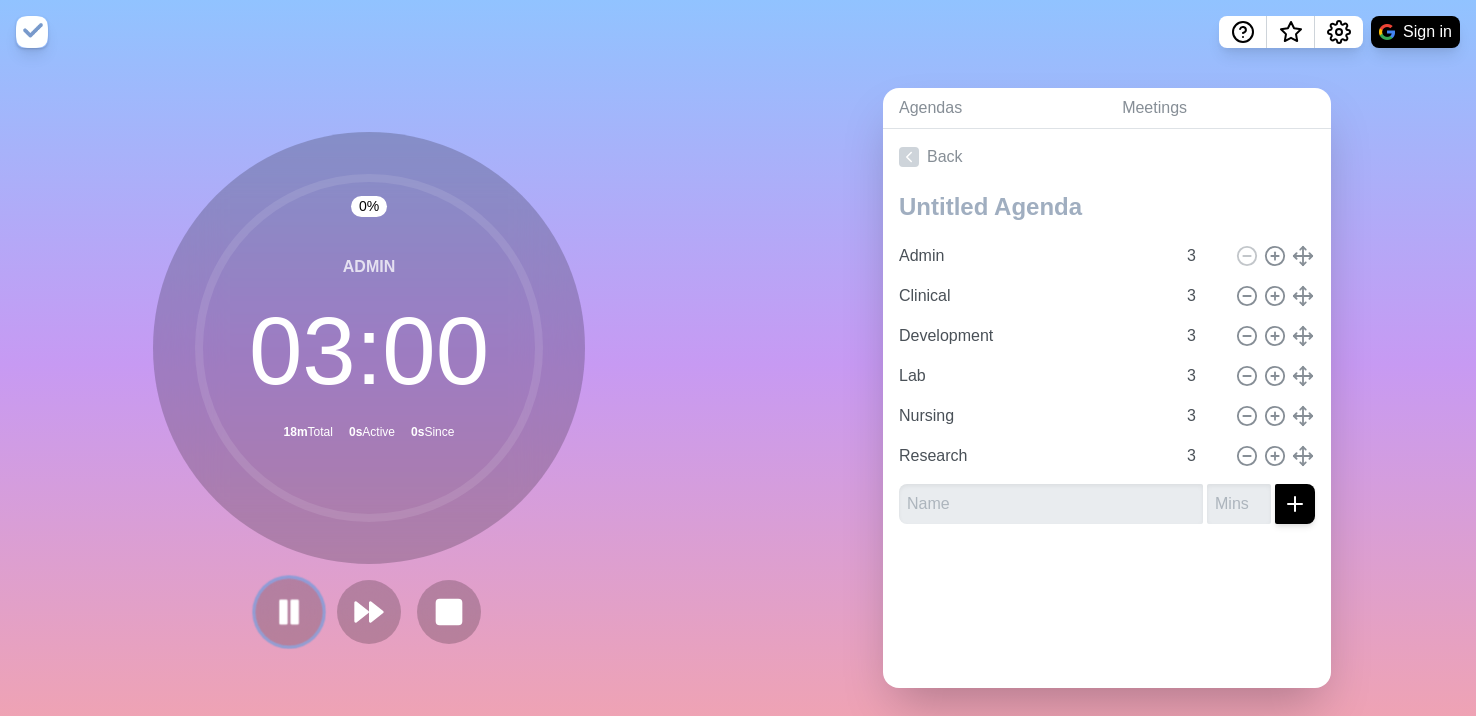click 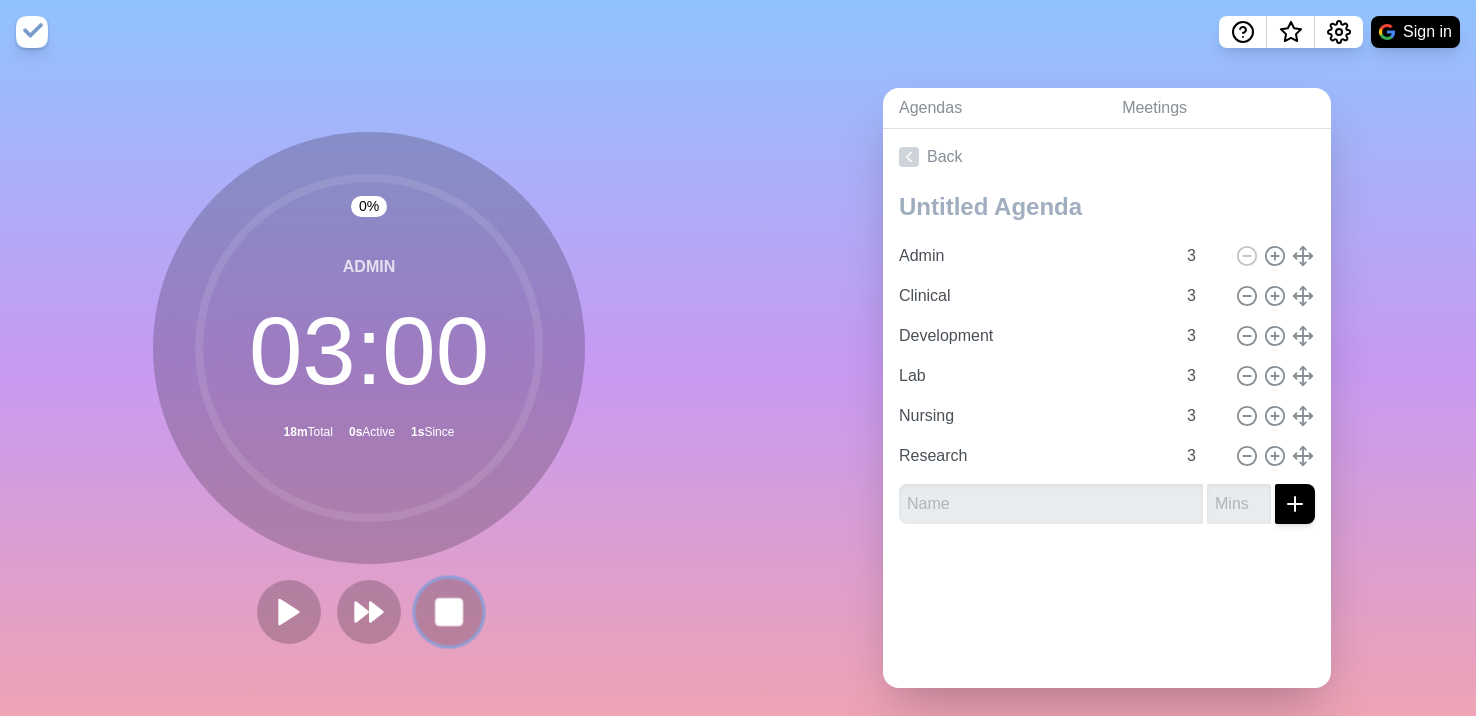 click 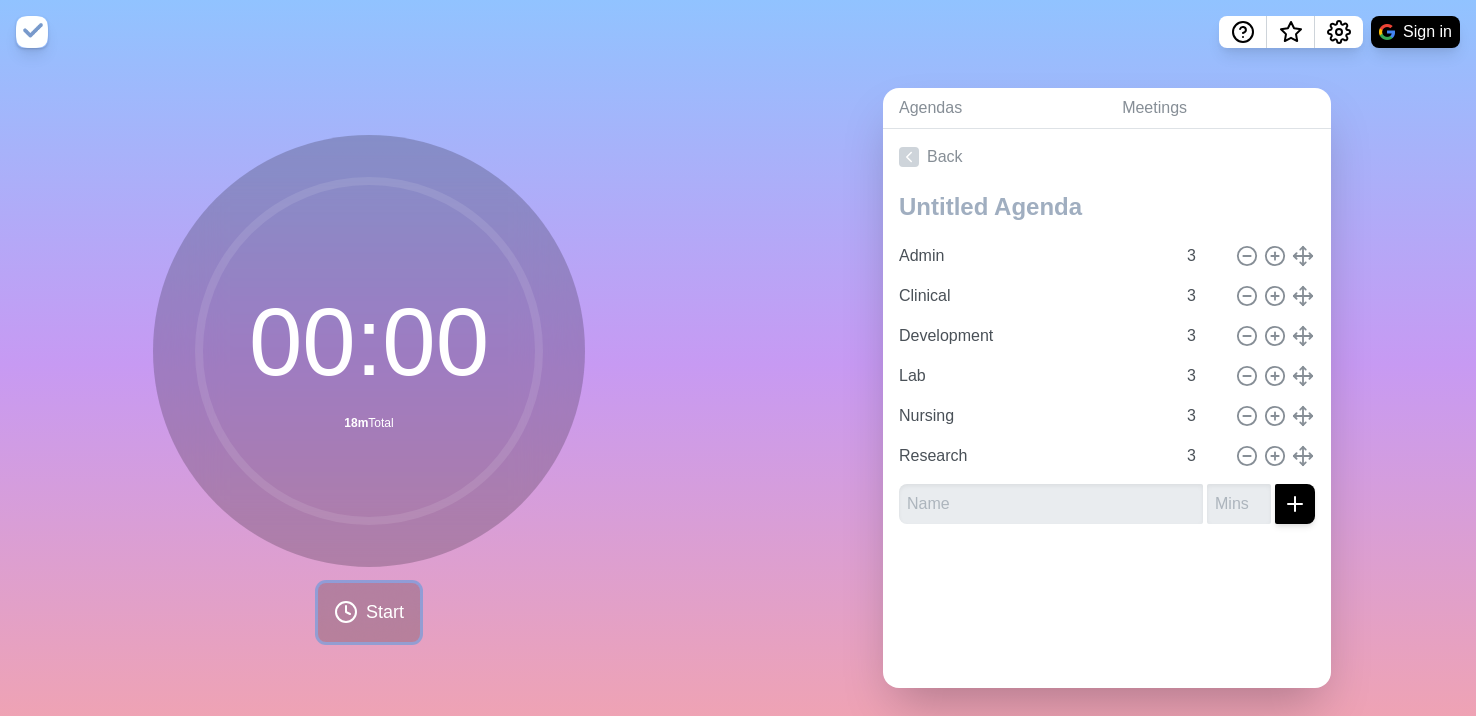 click on "Start" at bounding box center [369, 612] 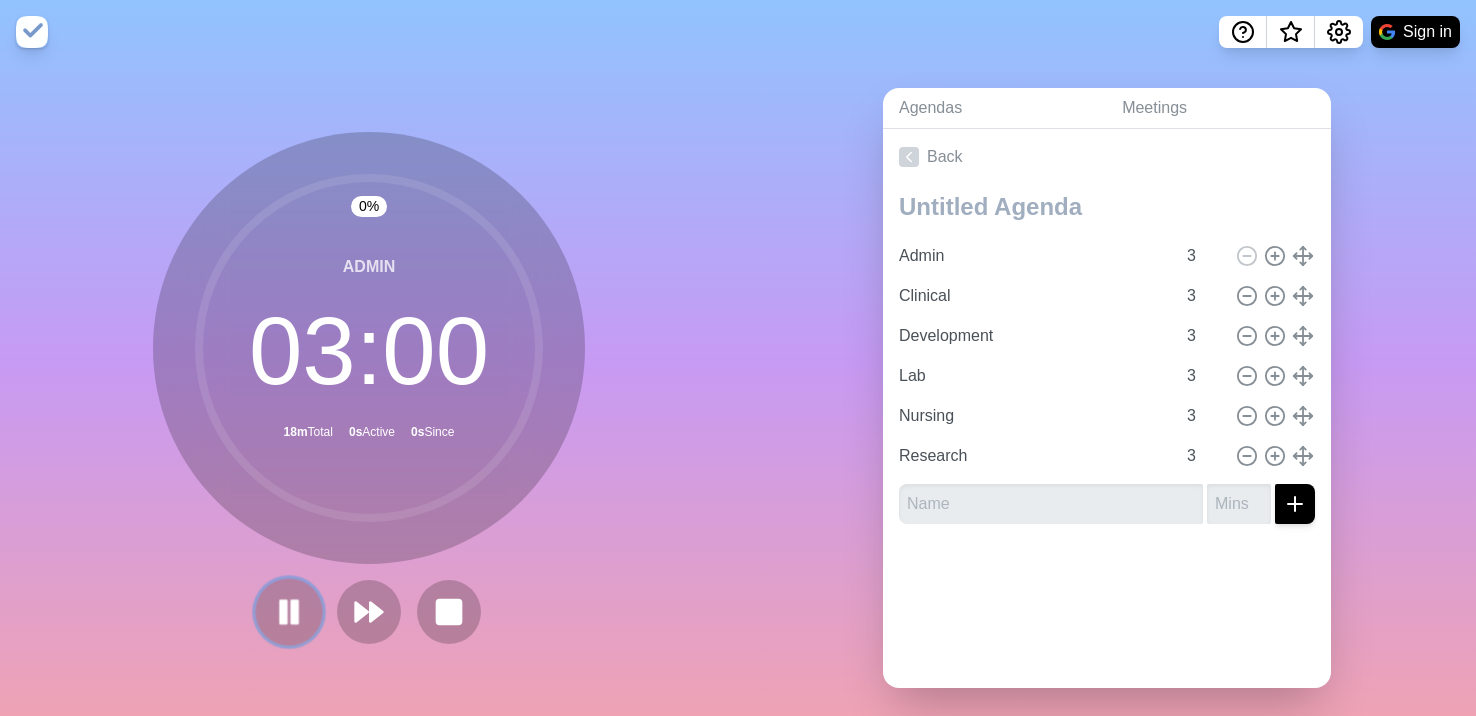 click 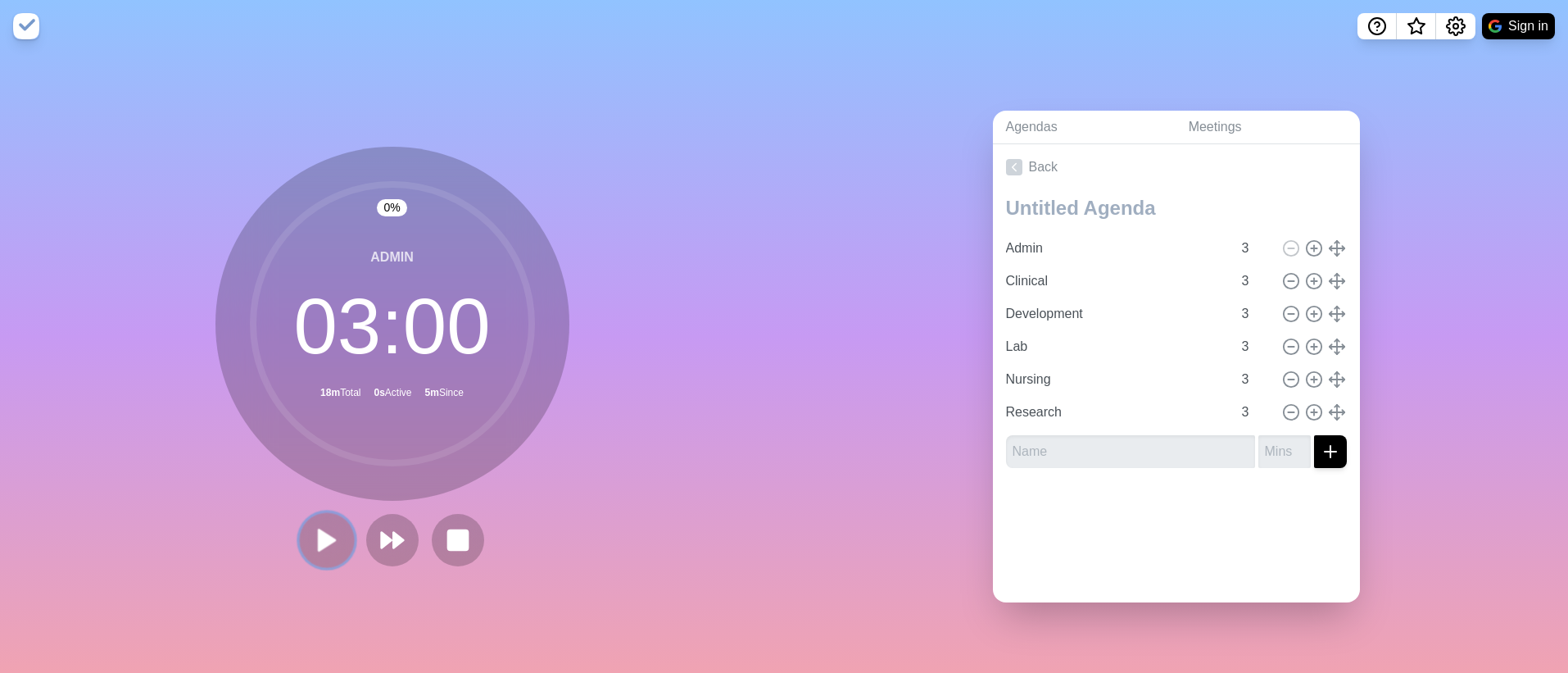click 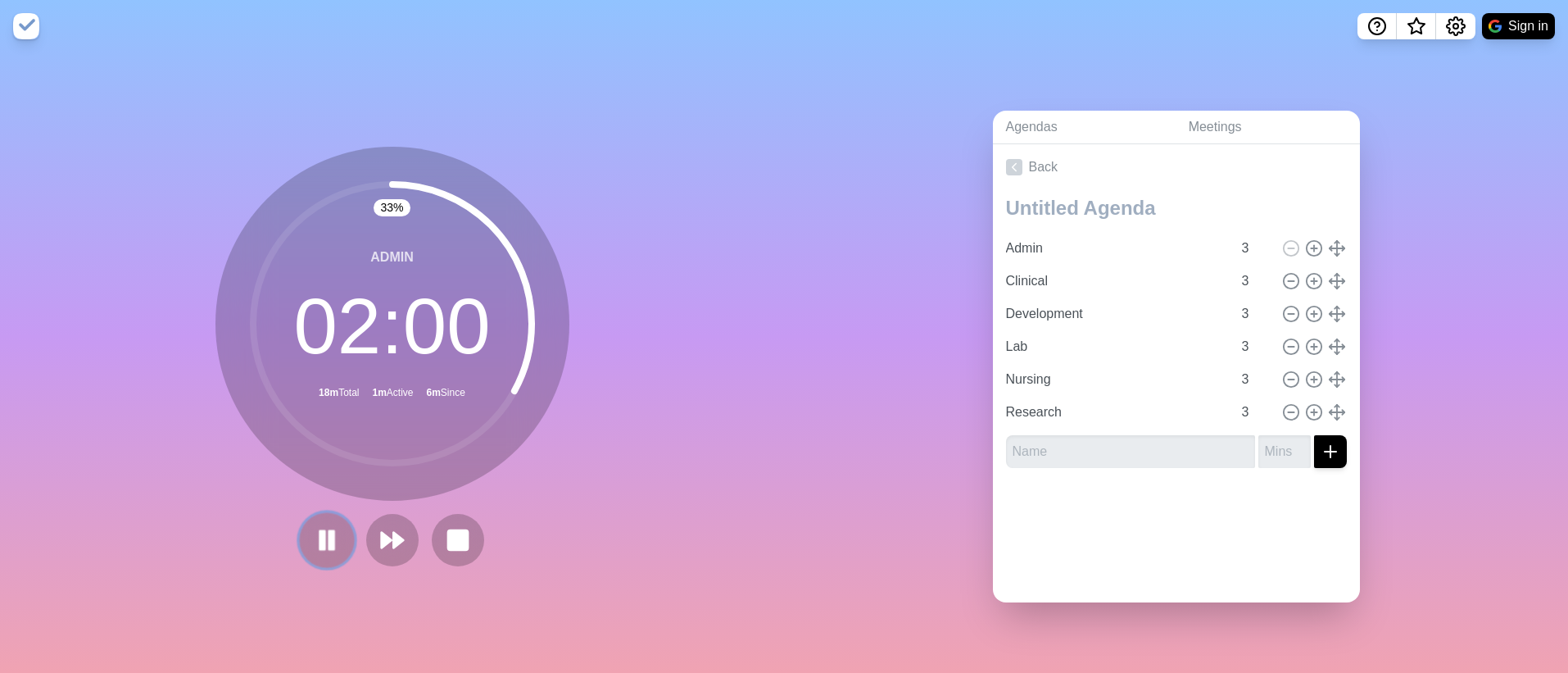 click 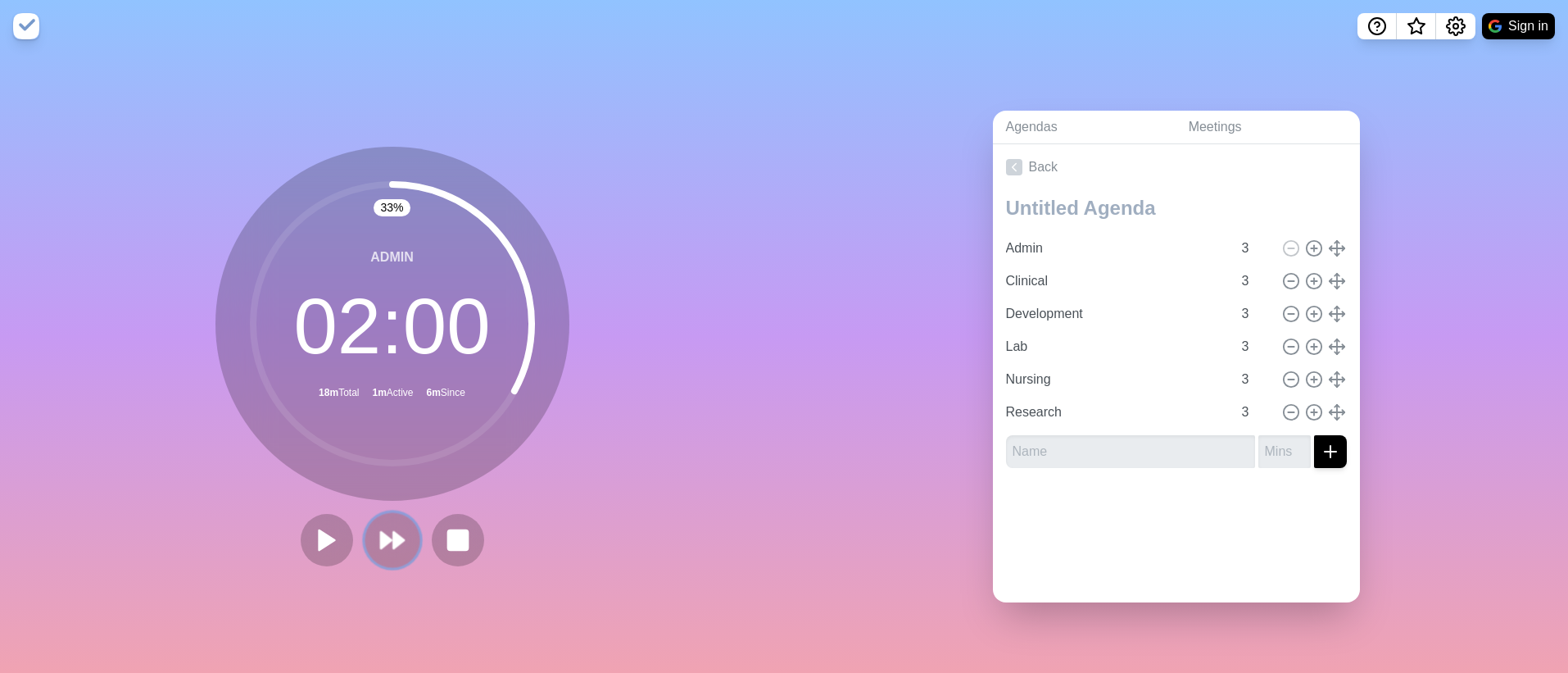 click 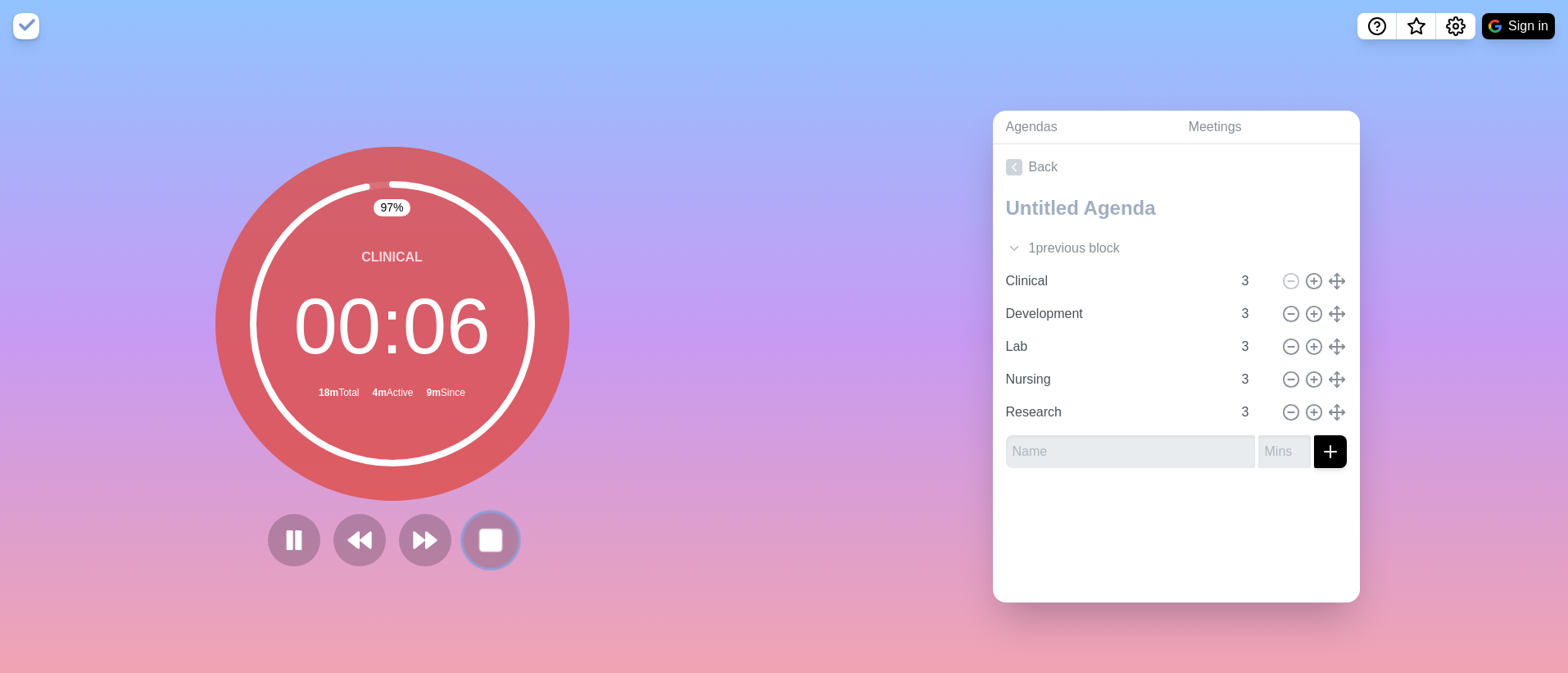 click at bounding box center [490, 539] 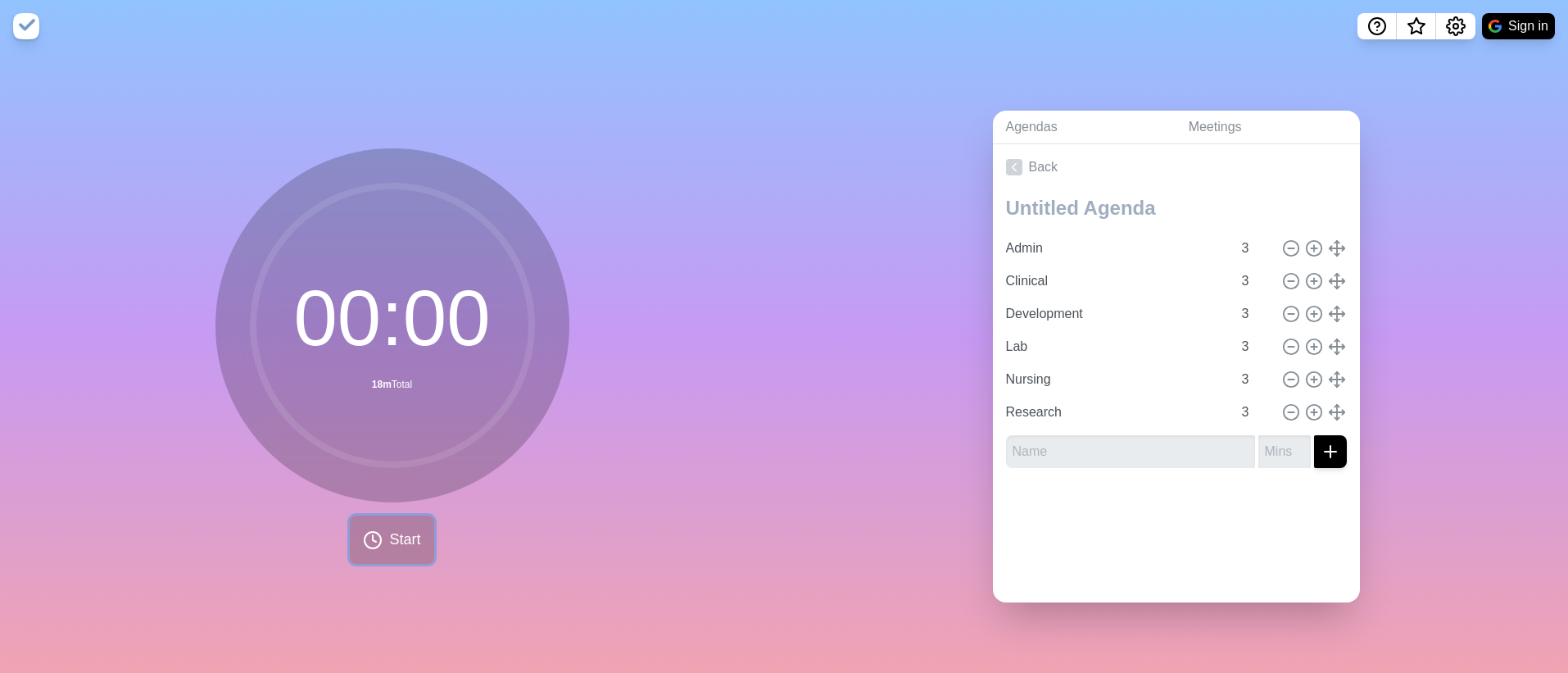 click on "Start" at bounding box center [405, 539] 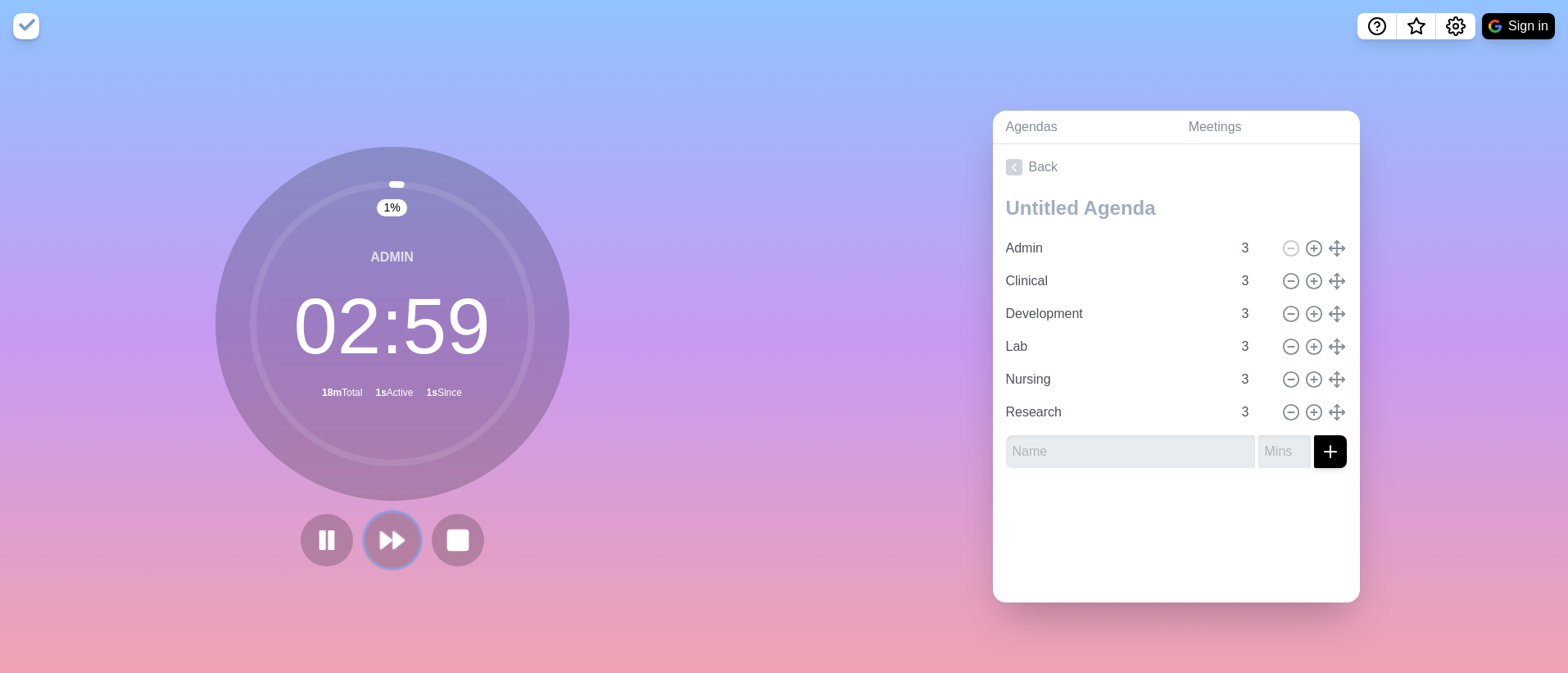 click 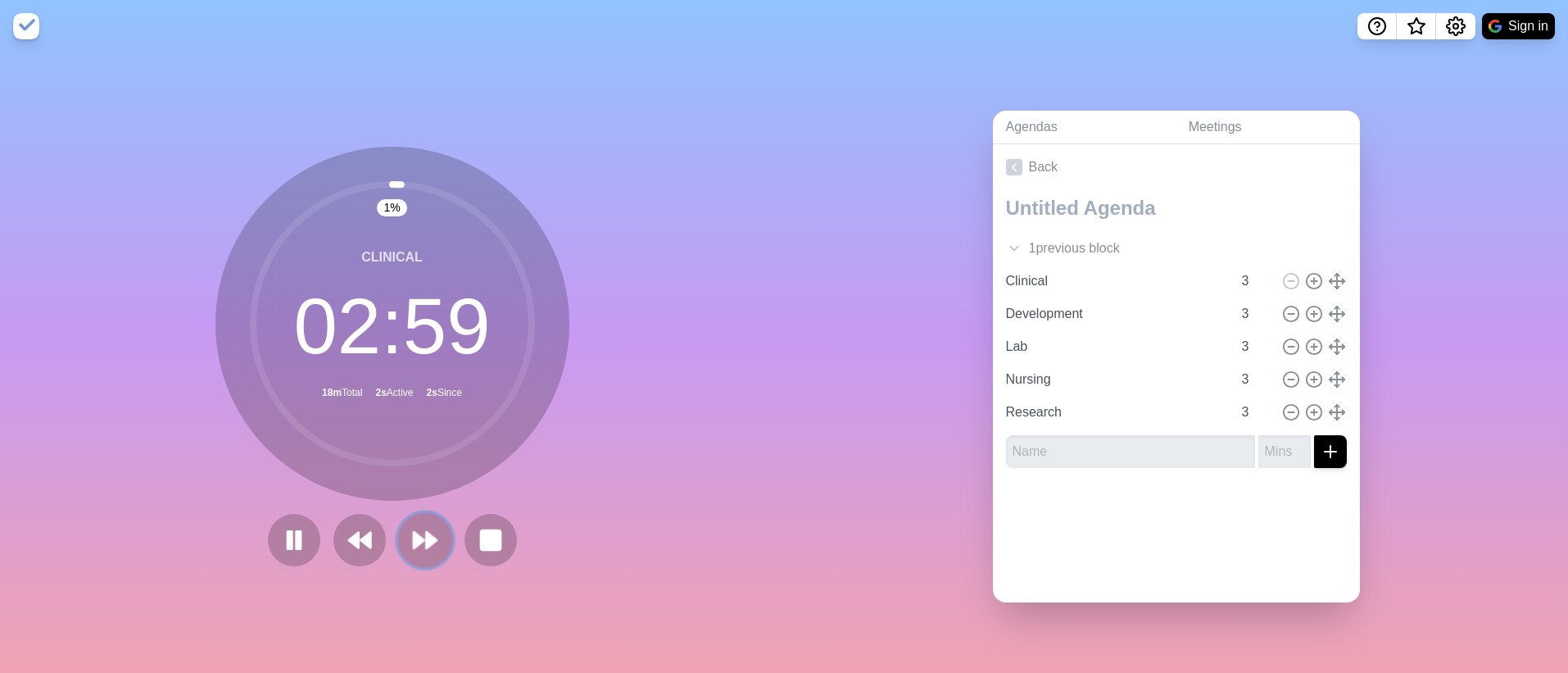 click 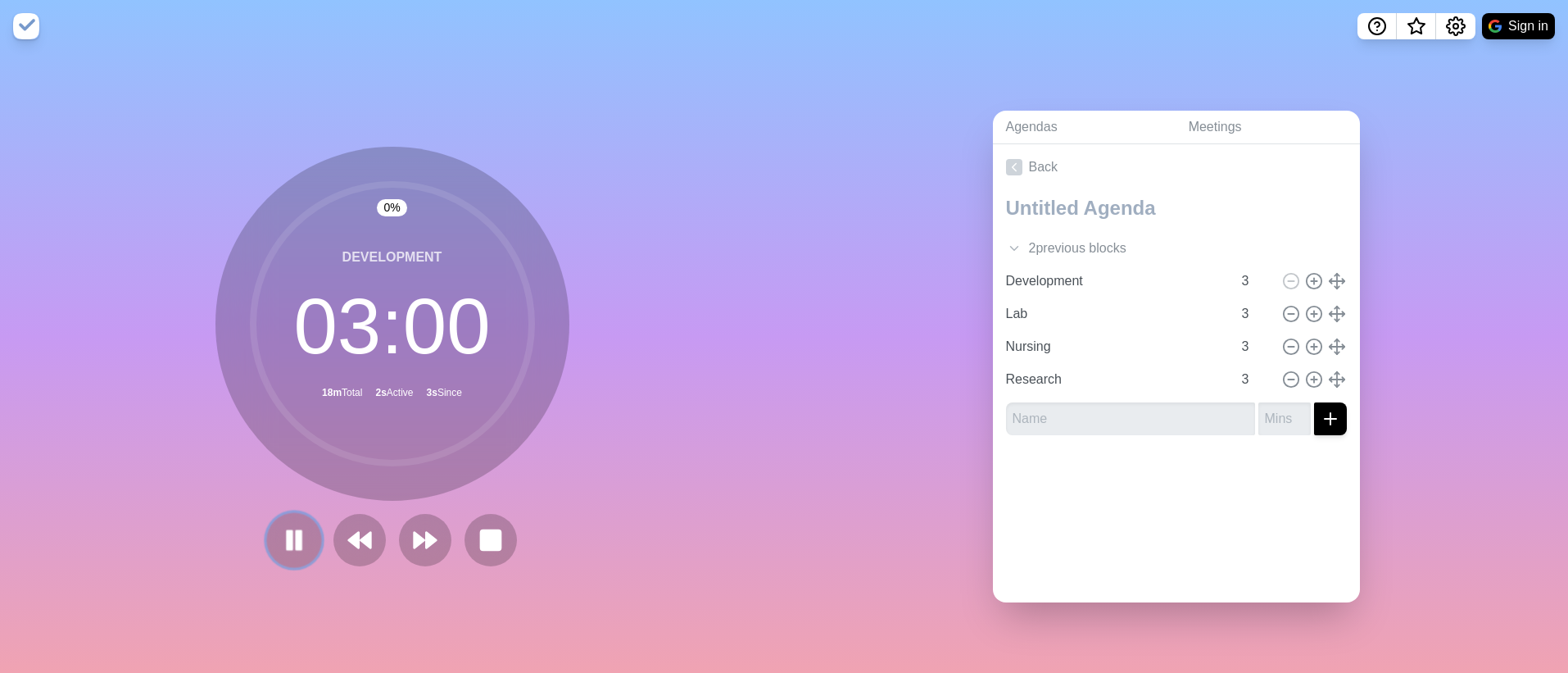 click 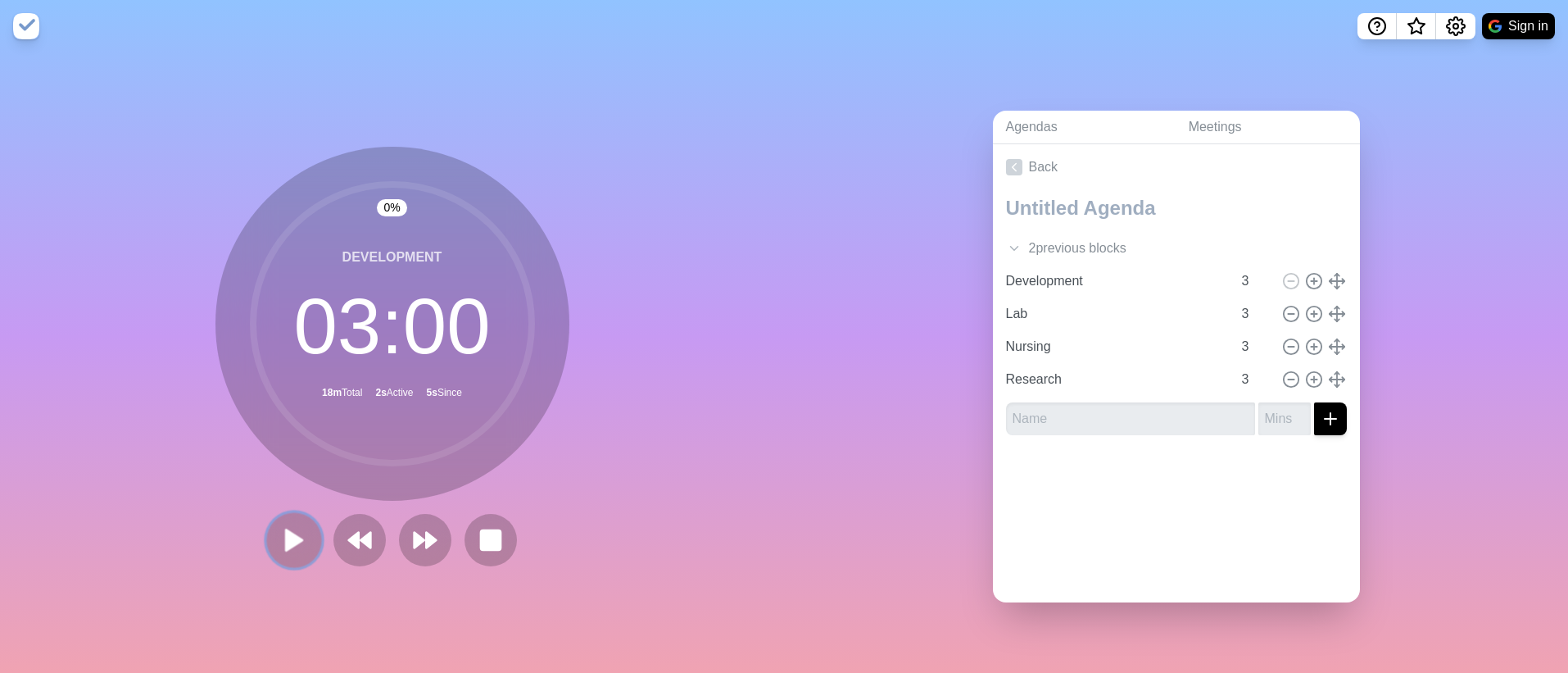click 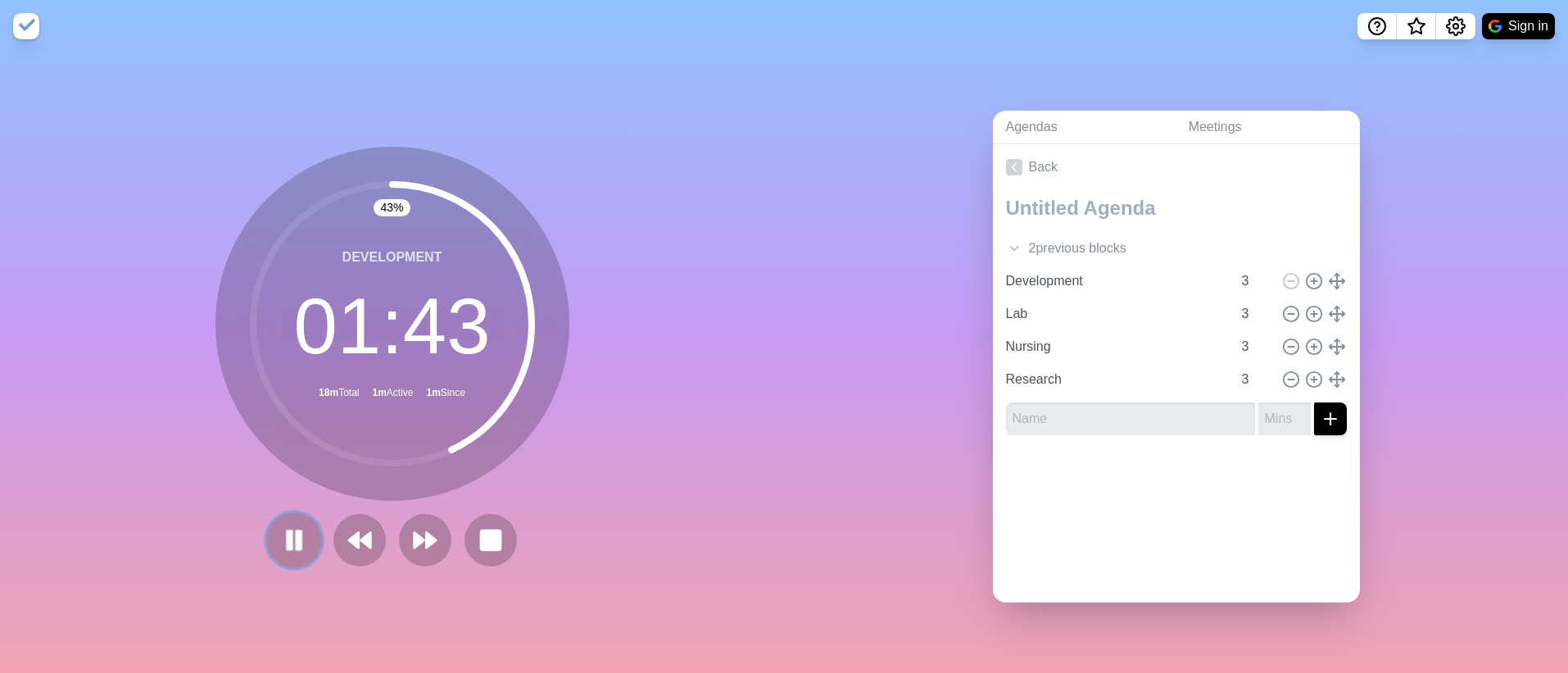 click 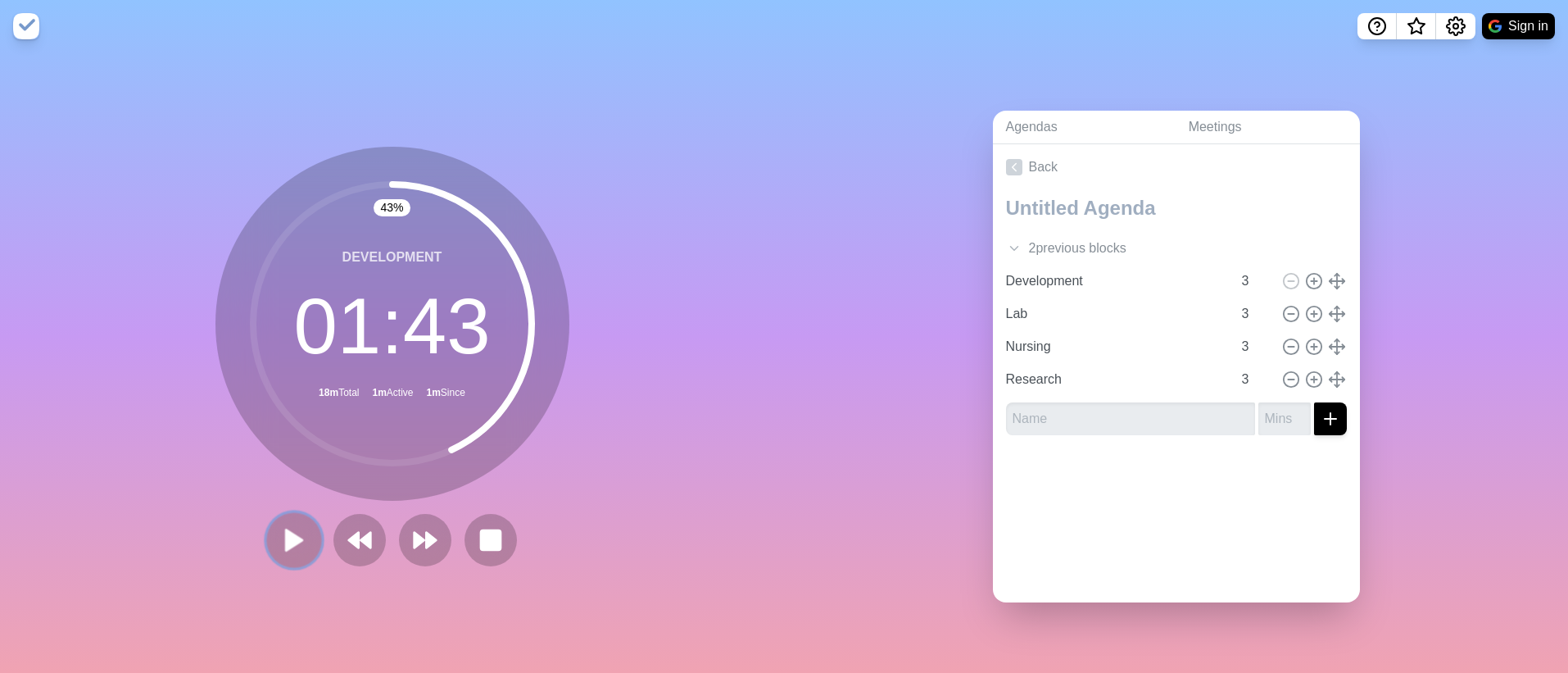 click 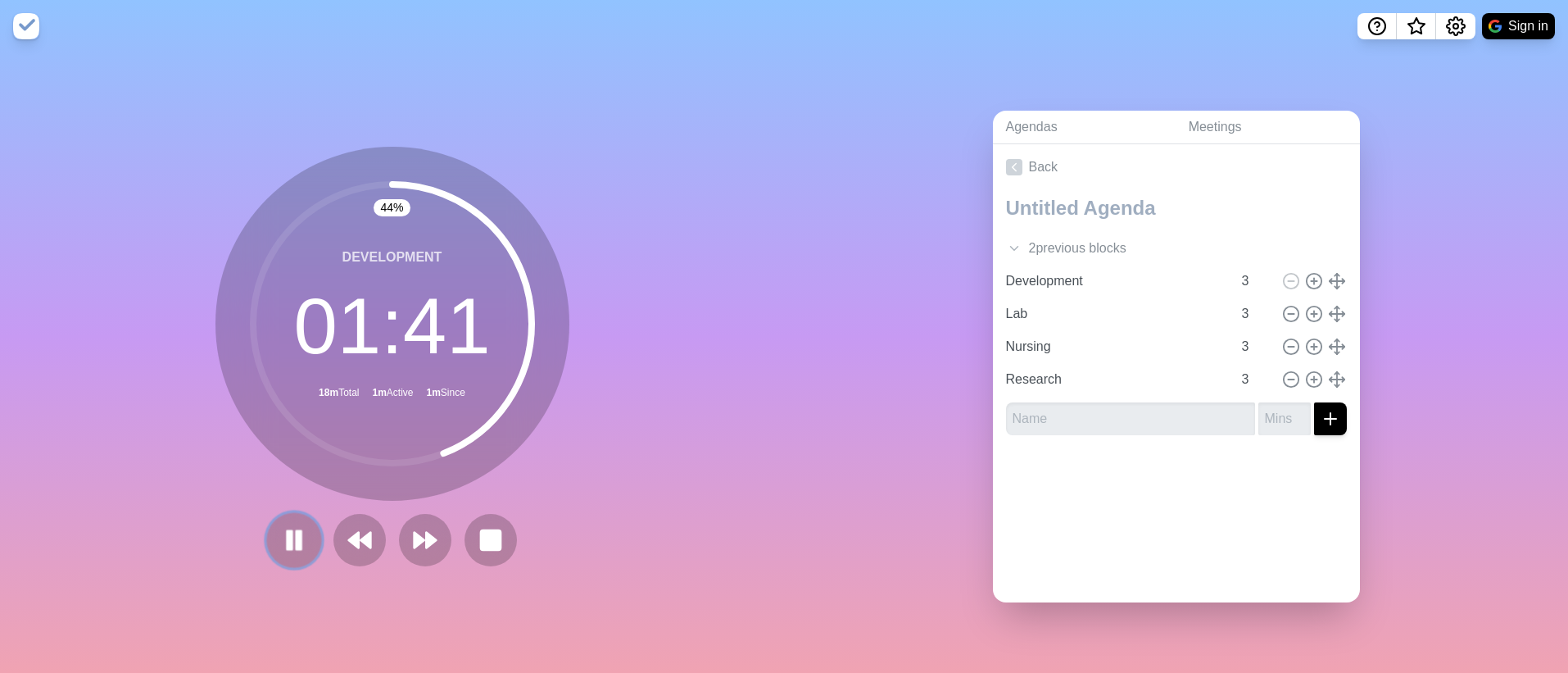 click 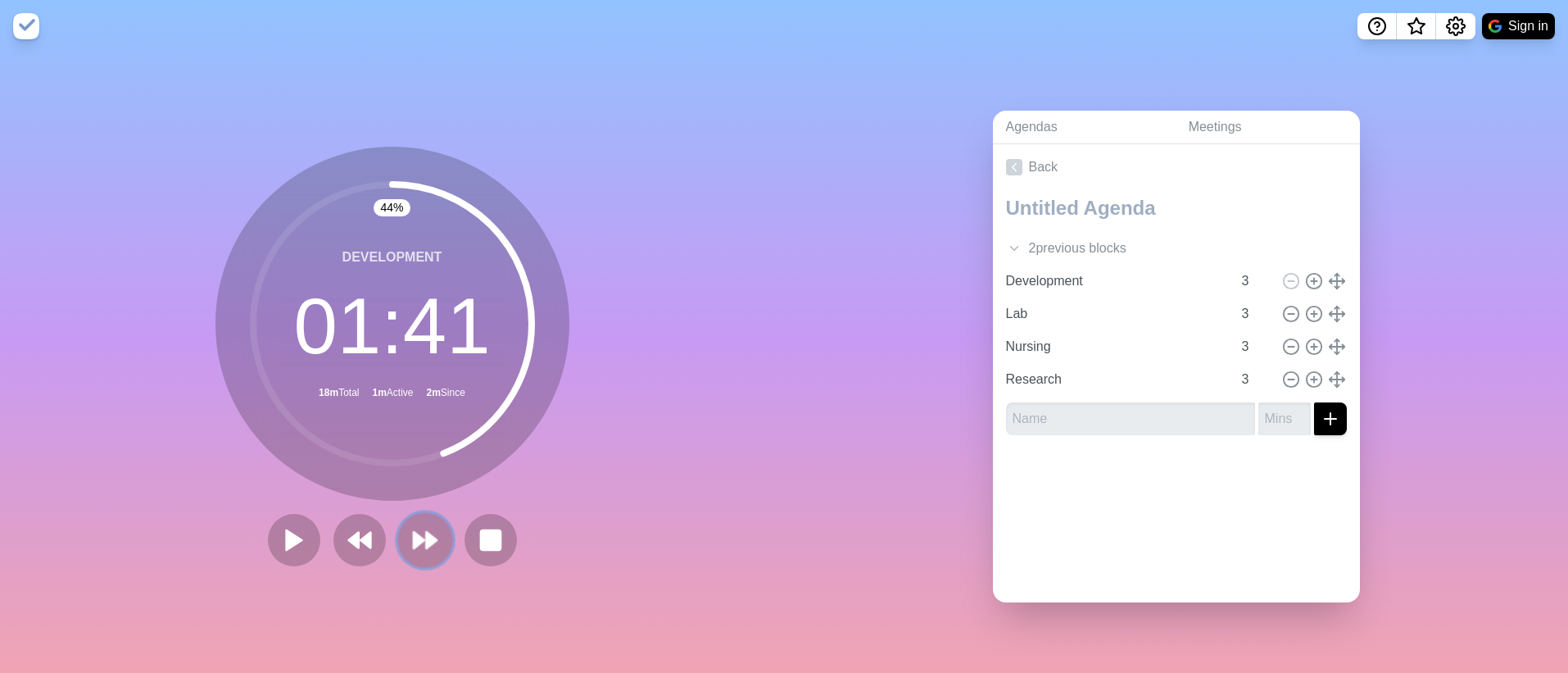 click 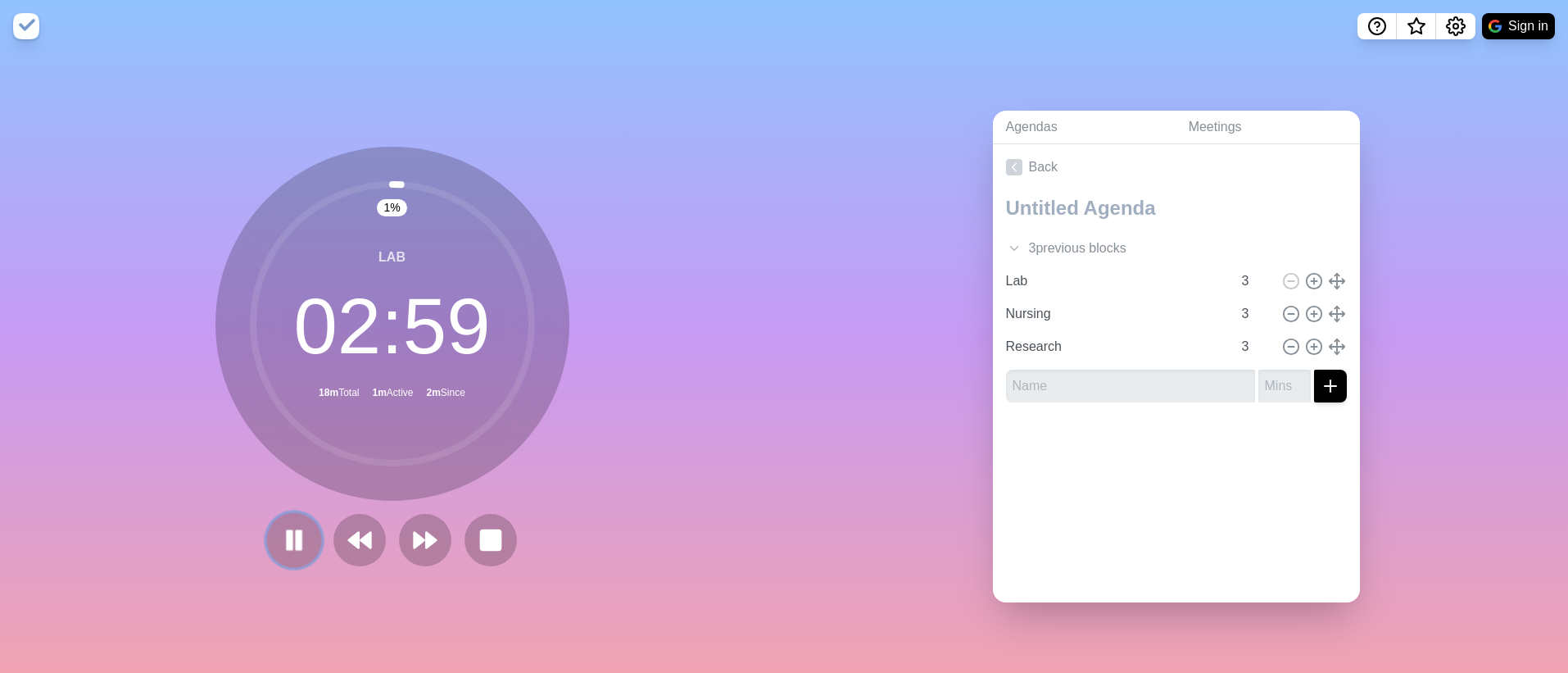 click at bounding box center (293, 539) 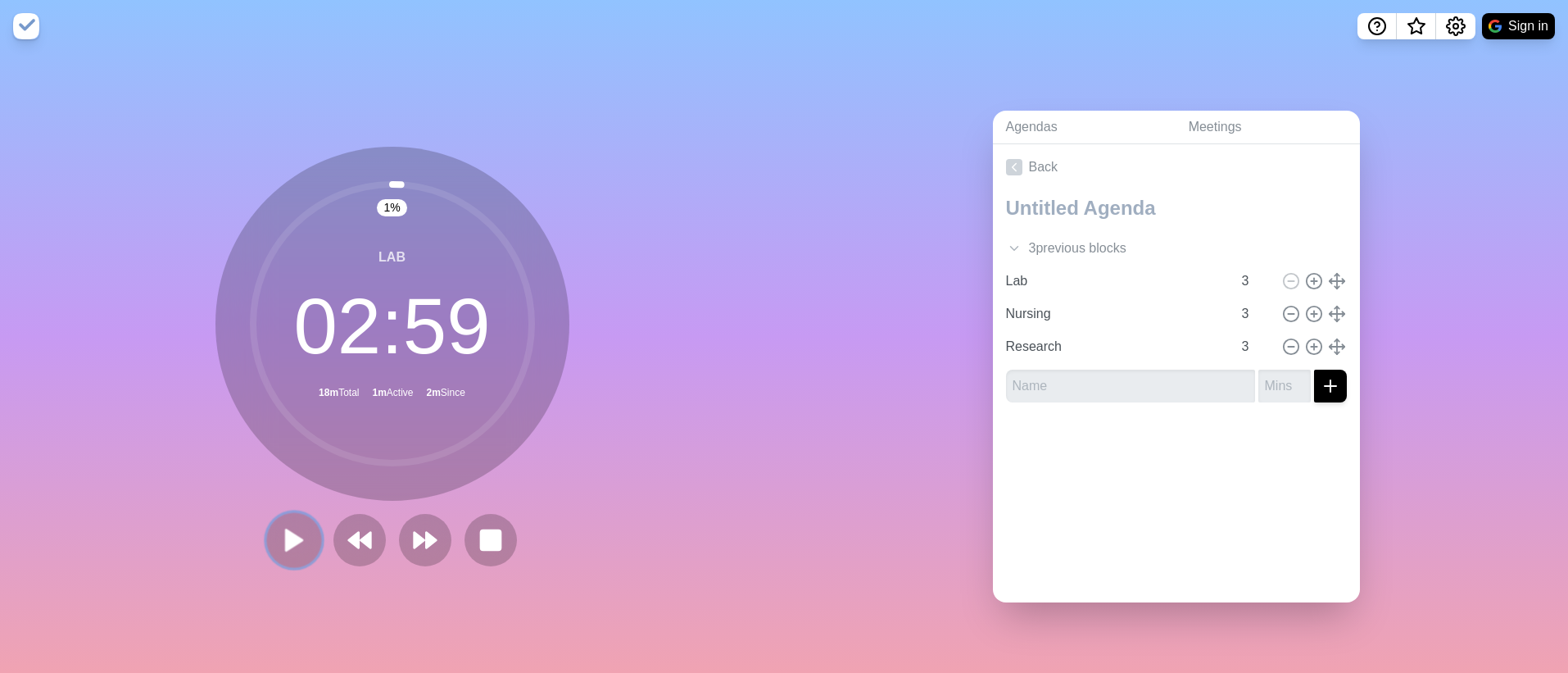 click 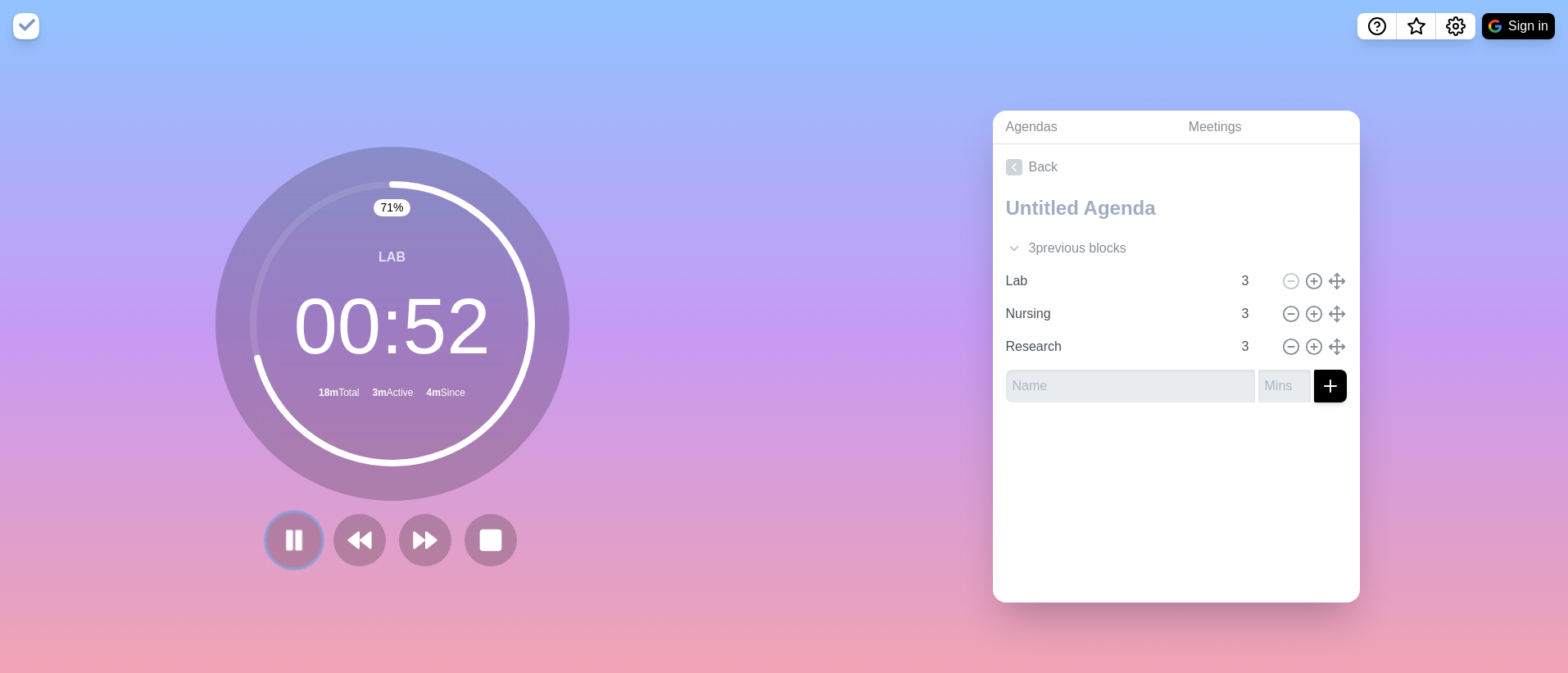 click 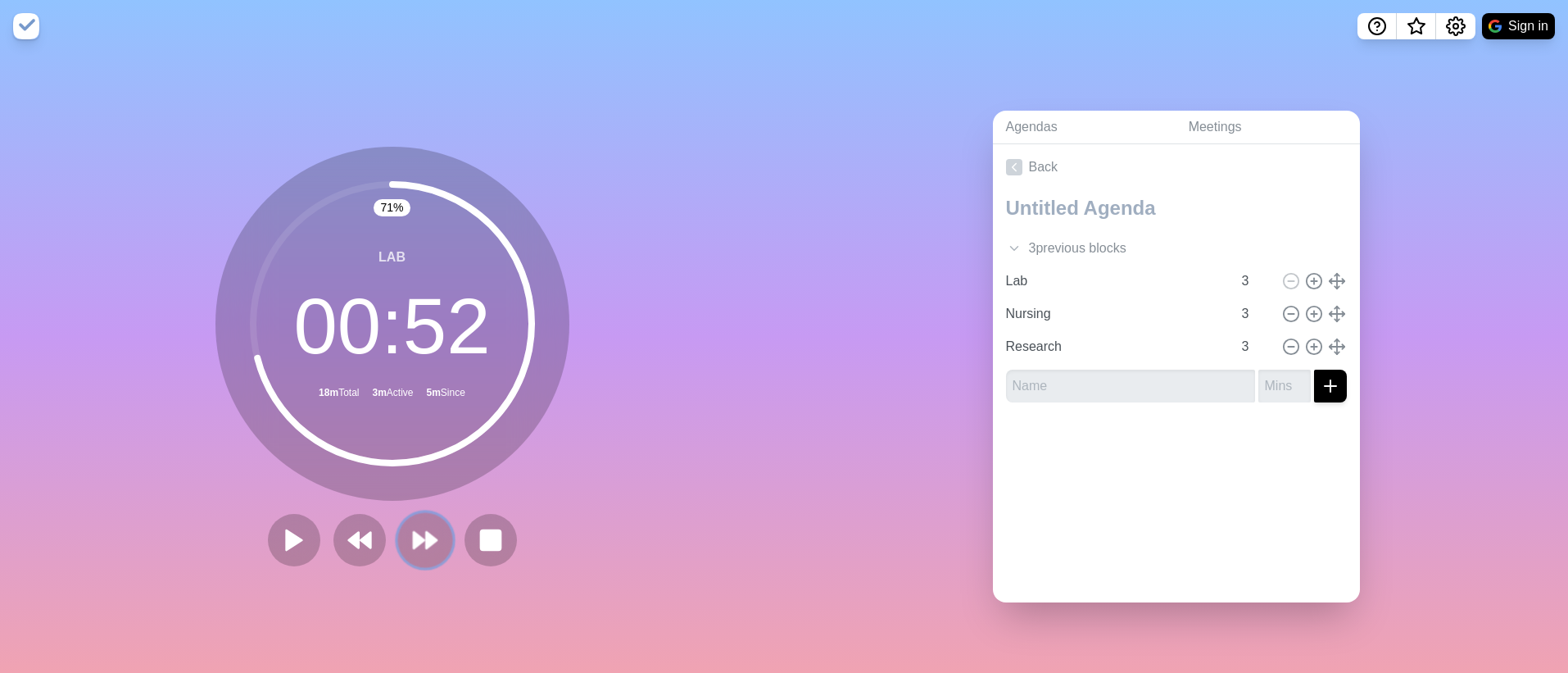 click 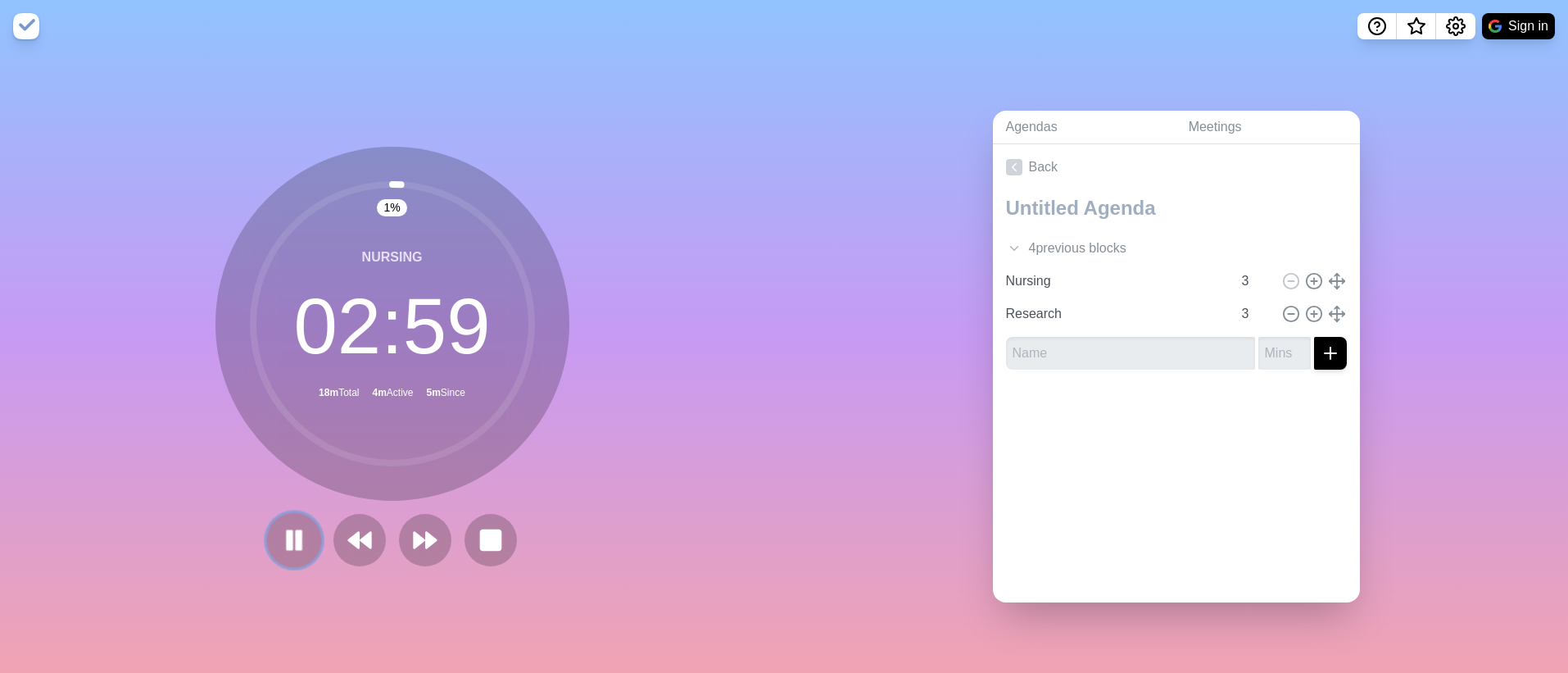 click at bounding box center (293, 539) 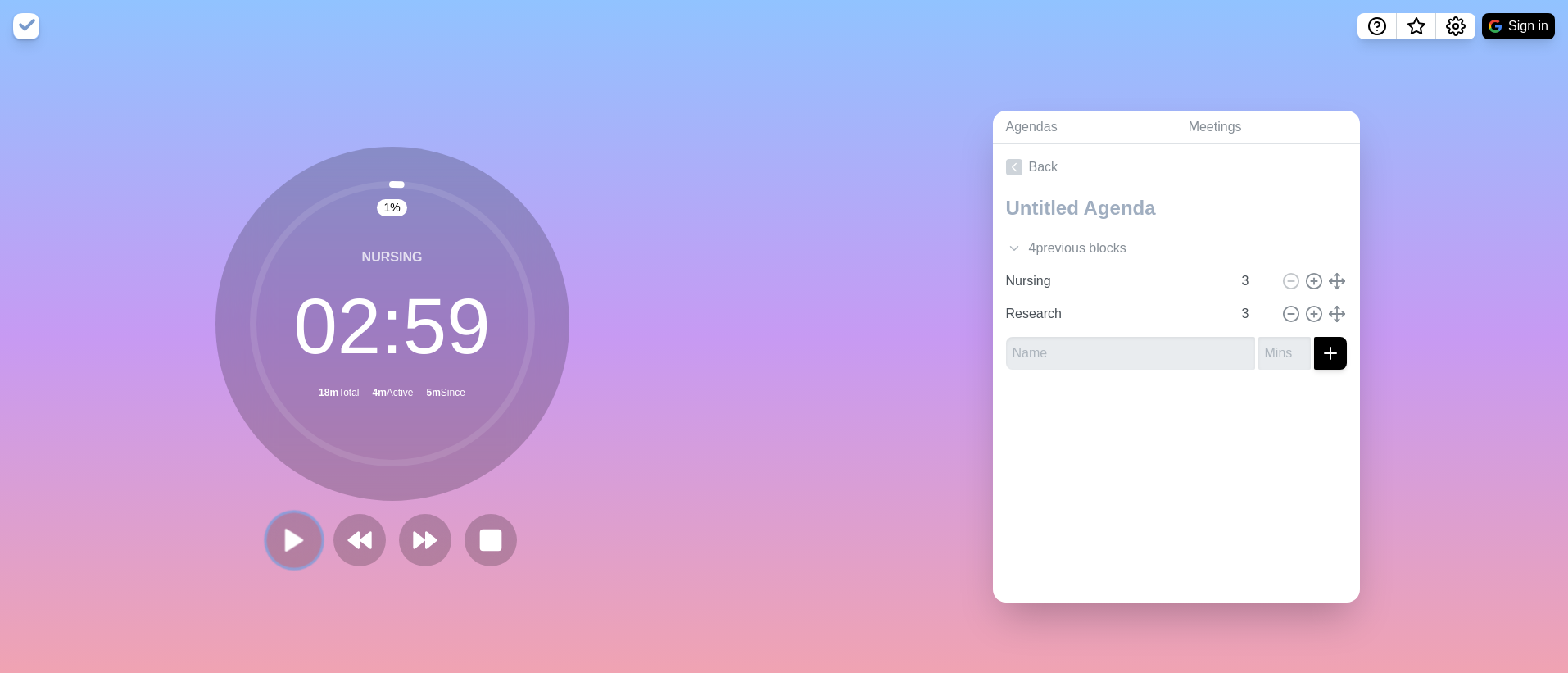 click 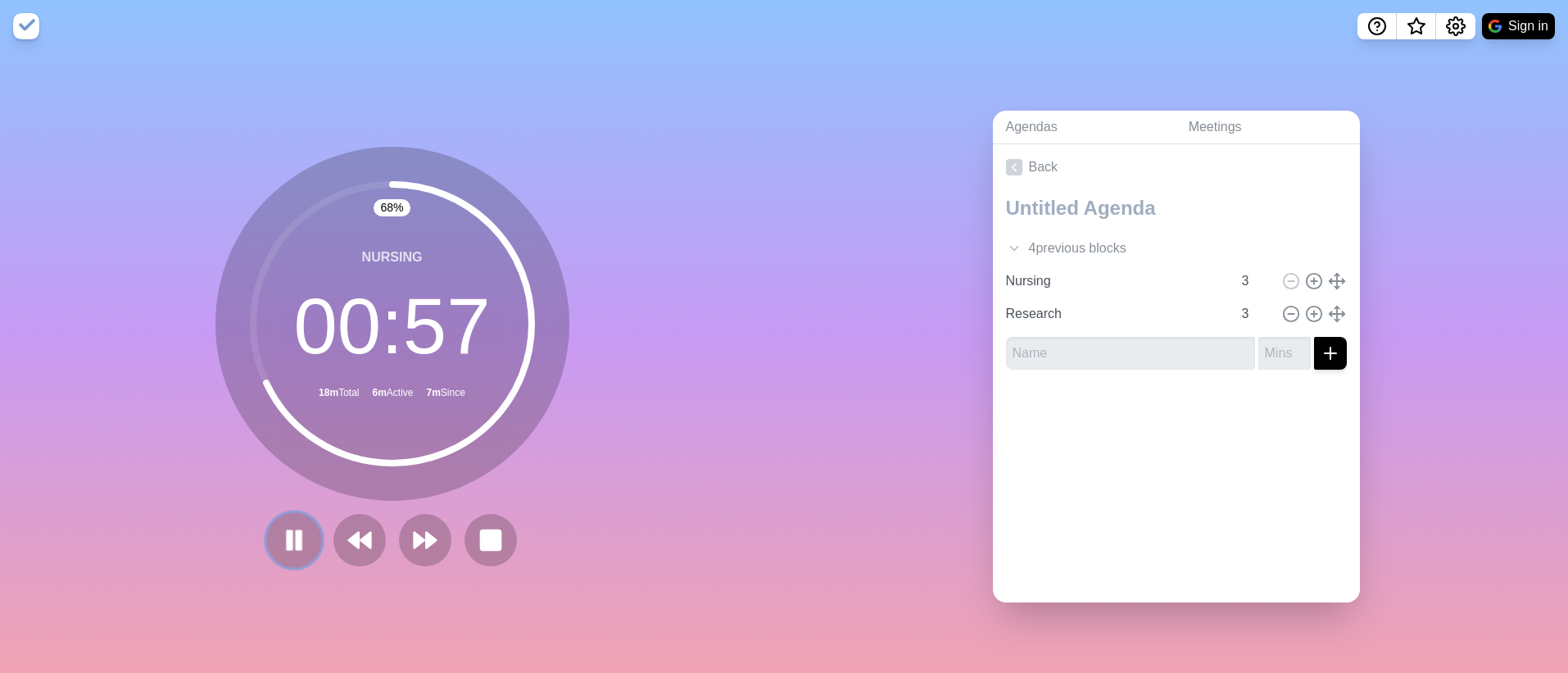 click 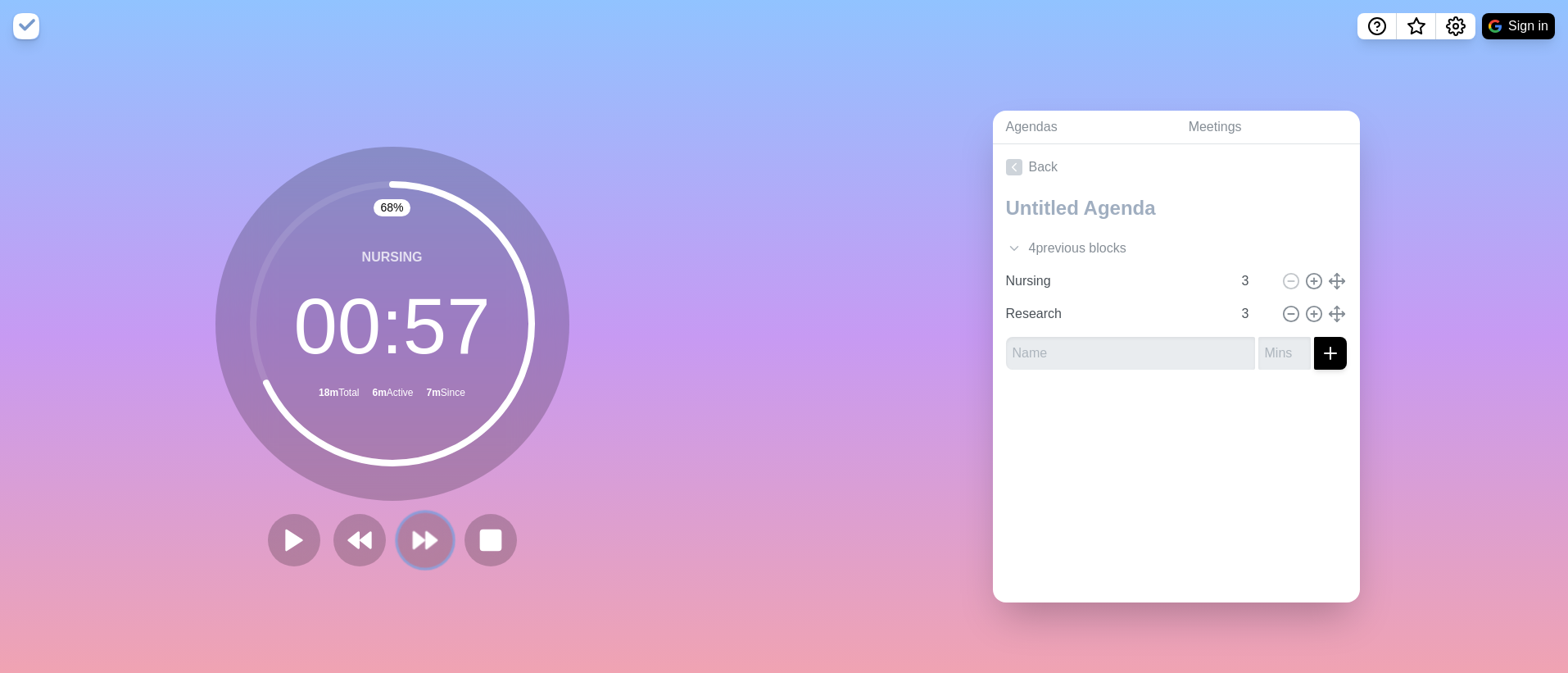 click at bounding box center [424, 539] 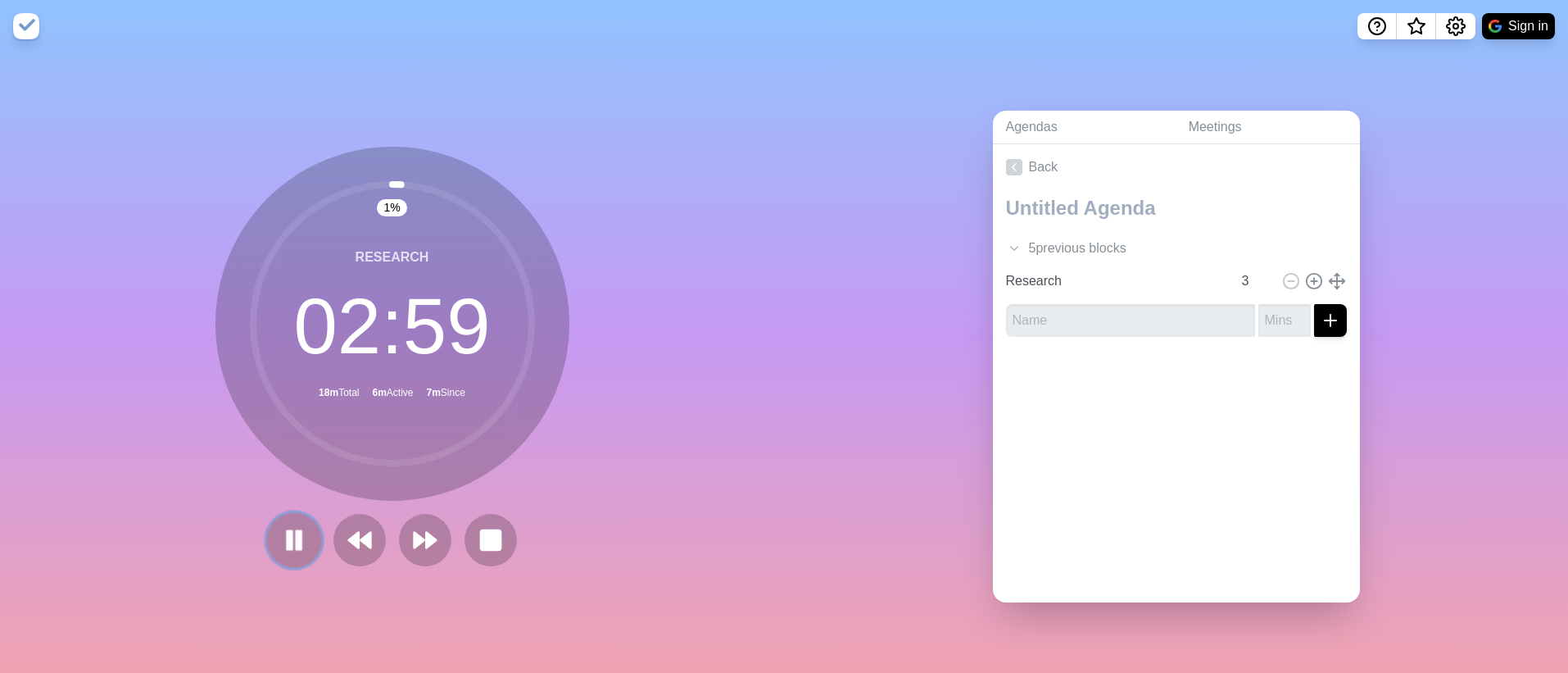 click 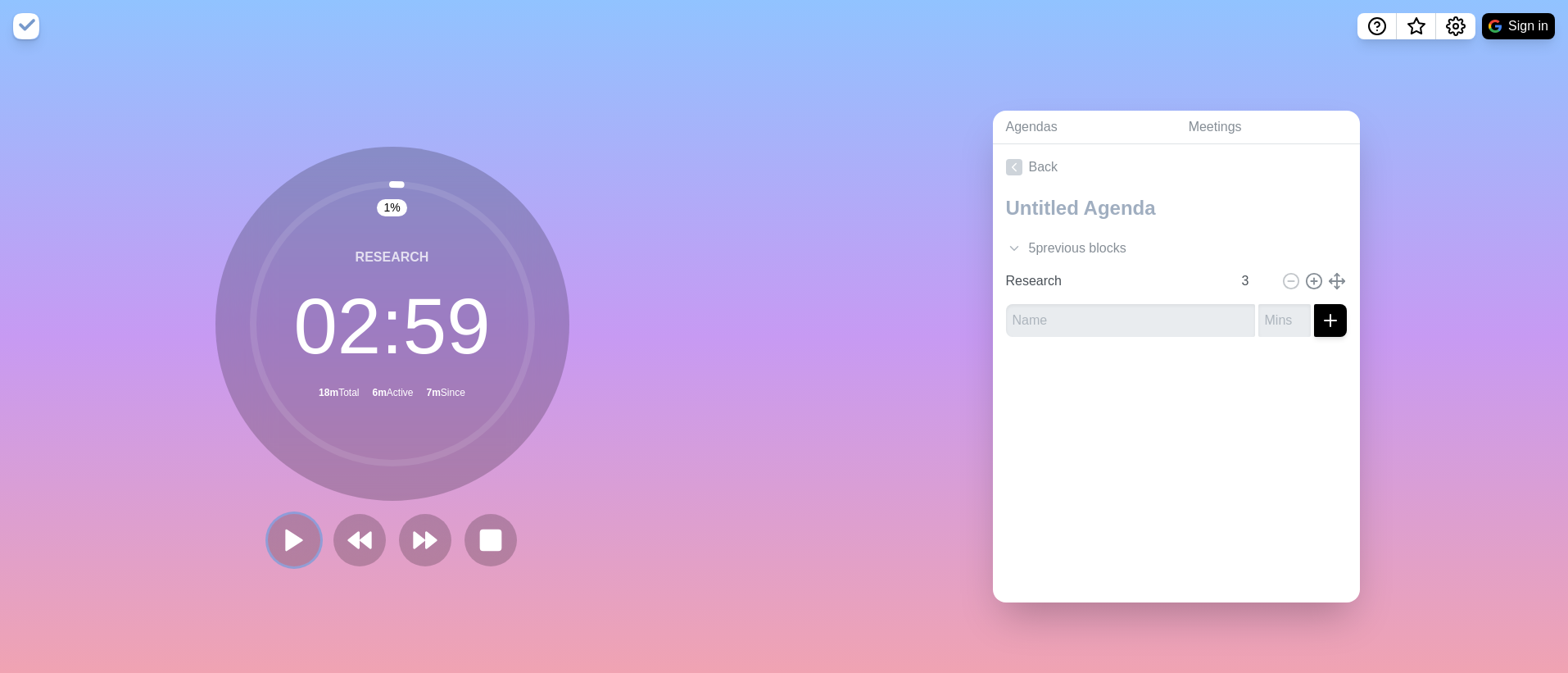 click 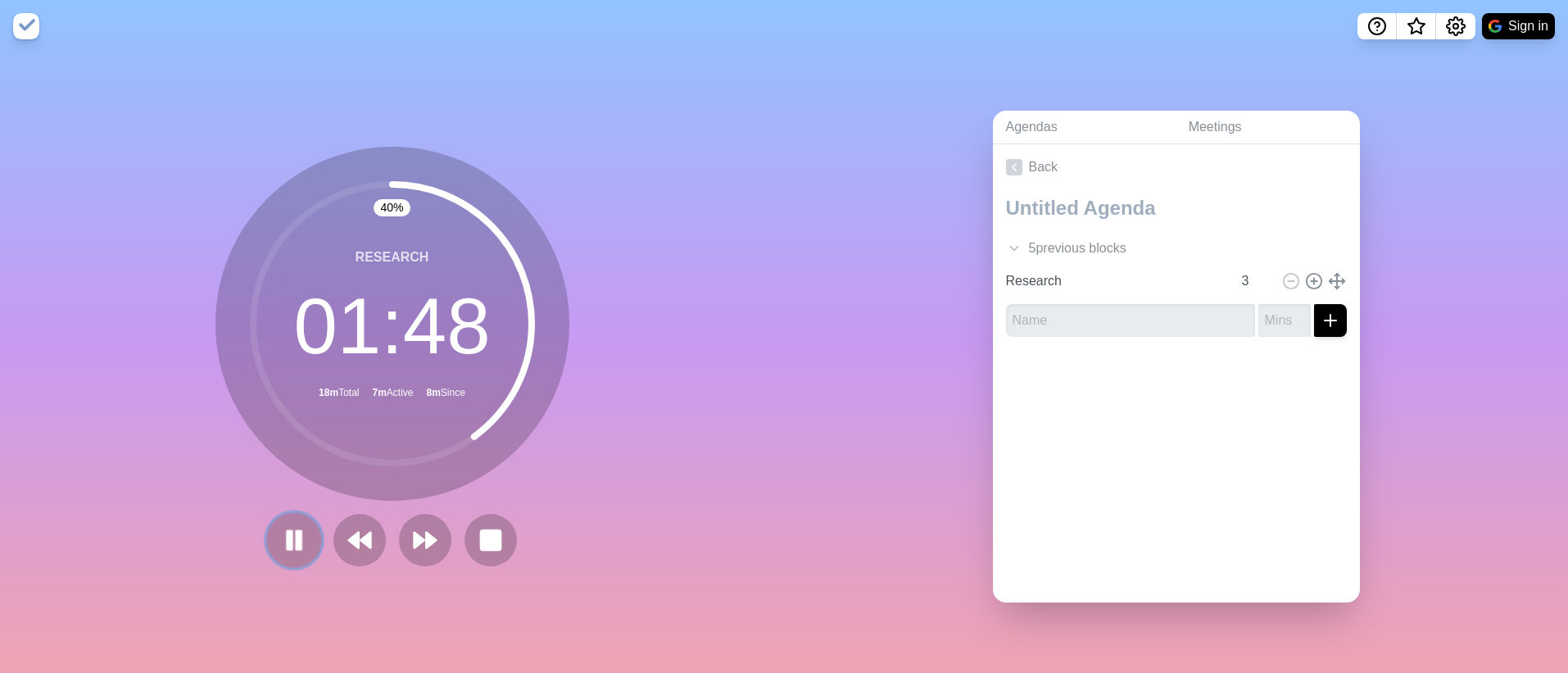 click 